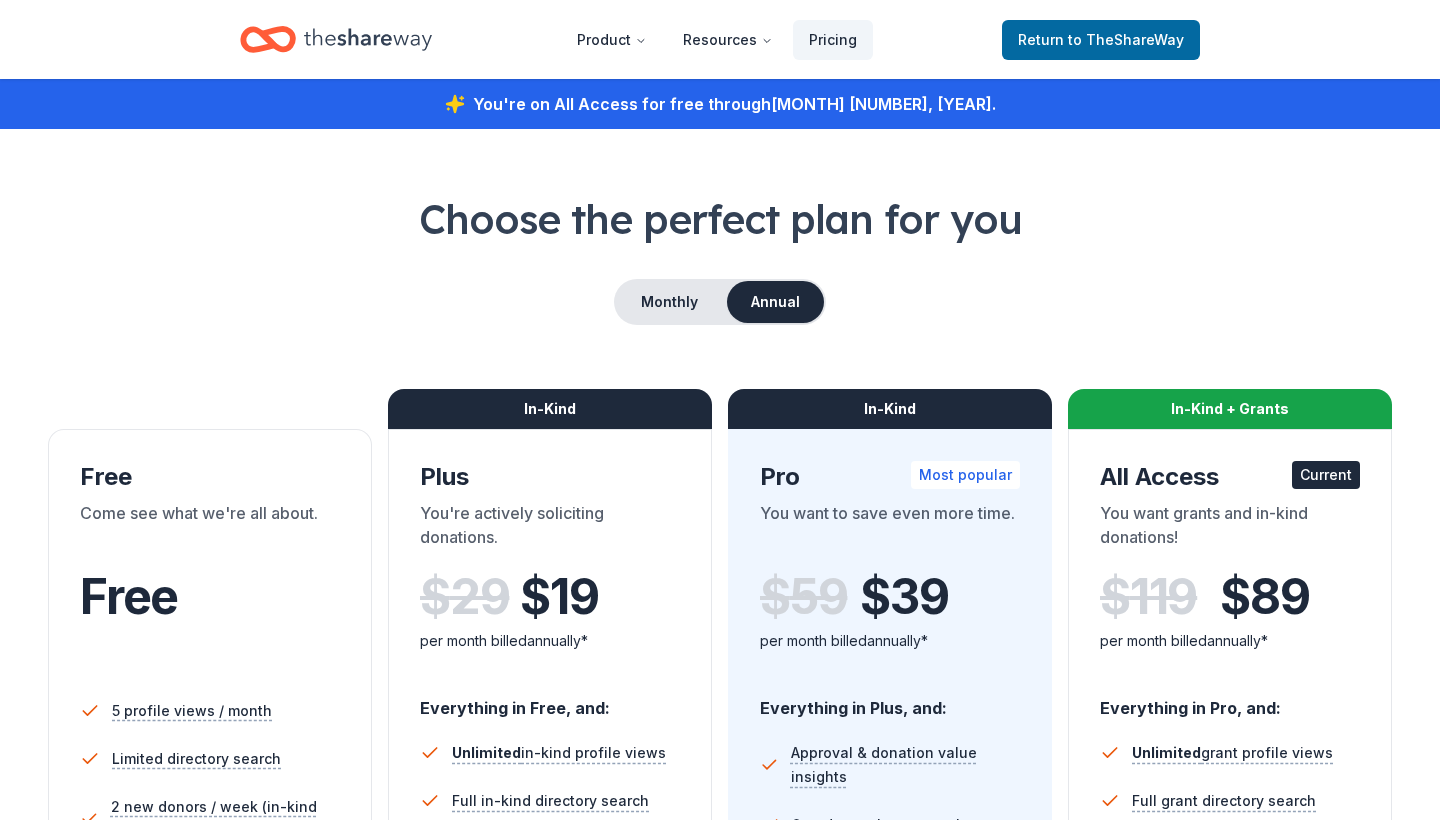 scroll, scrollTop: 0, scrollLeft: 0, axis: both 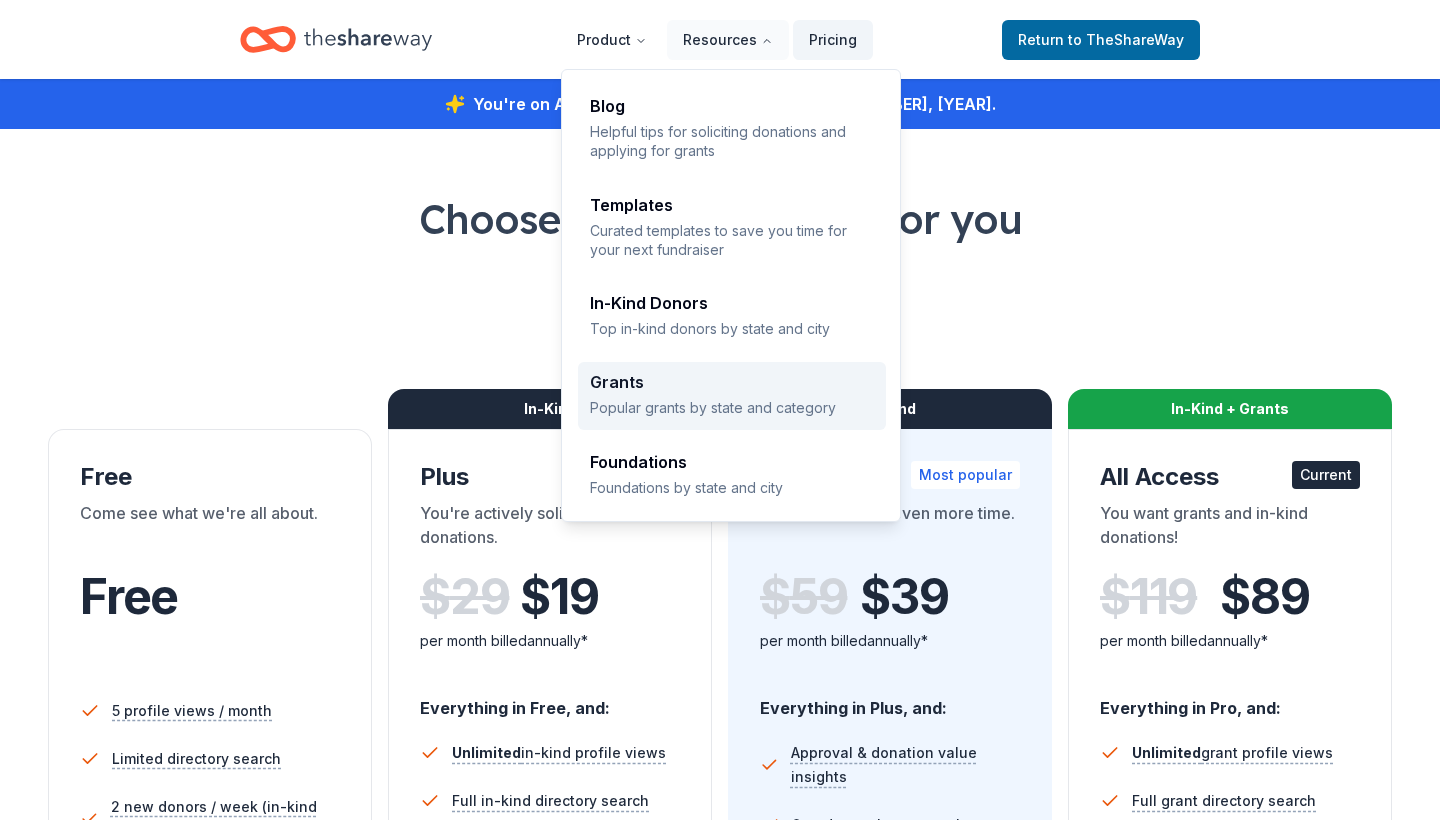 click on "Popular grants by state and category" at bounding box center [732, 407] 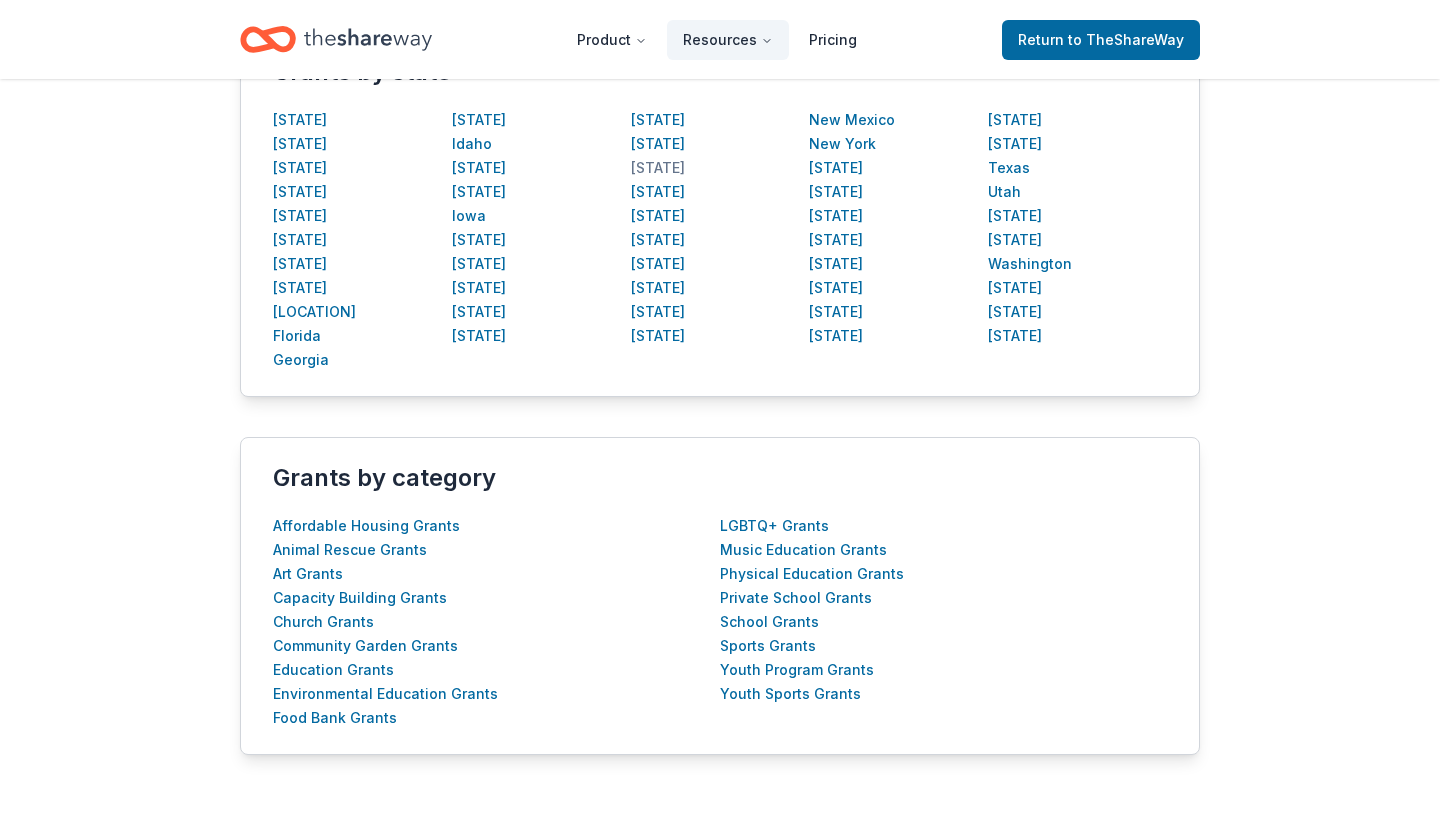scroll, scrollTop: 458, scrollLeft: 0, axis: vertical 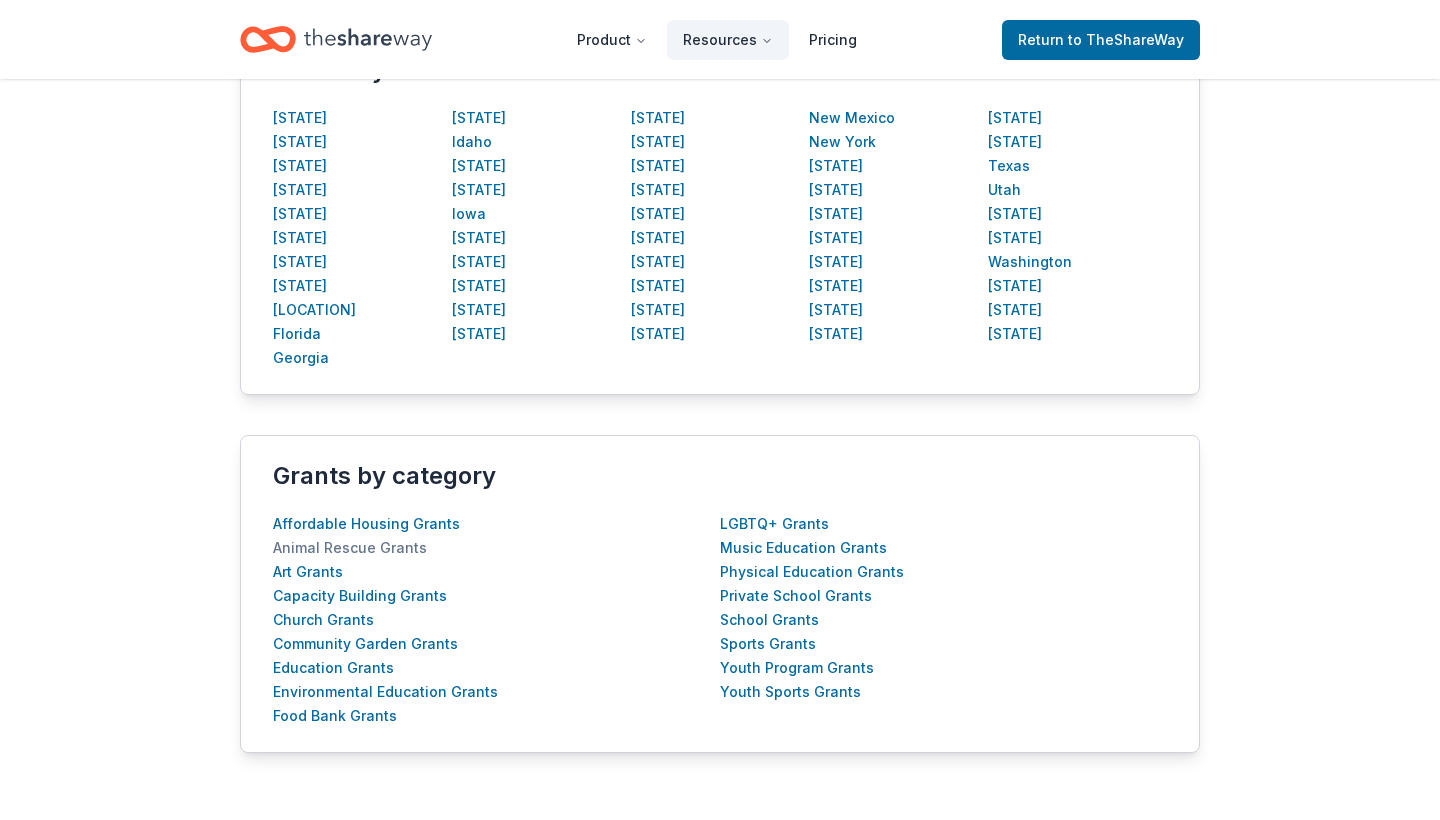 click on "Animal Rescue Grants" at bounding box center [350, 548] 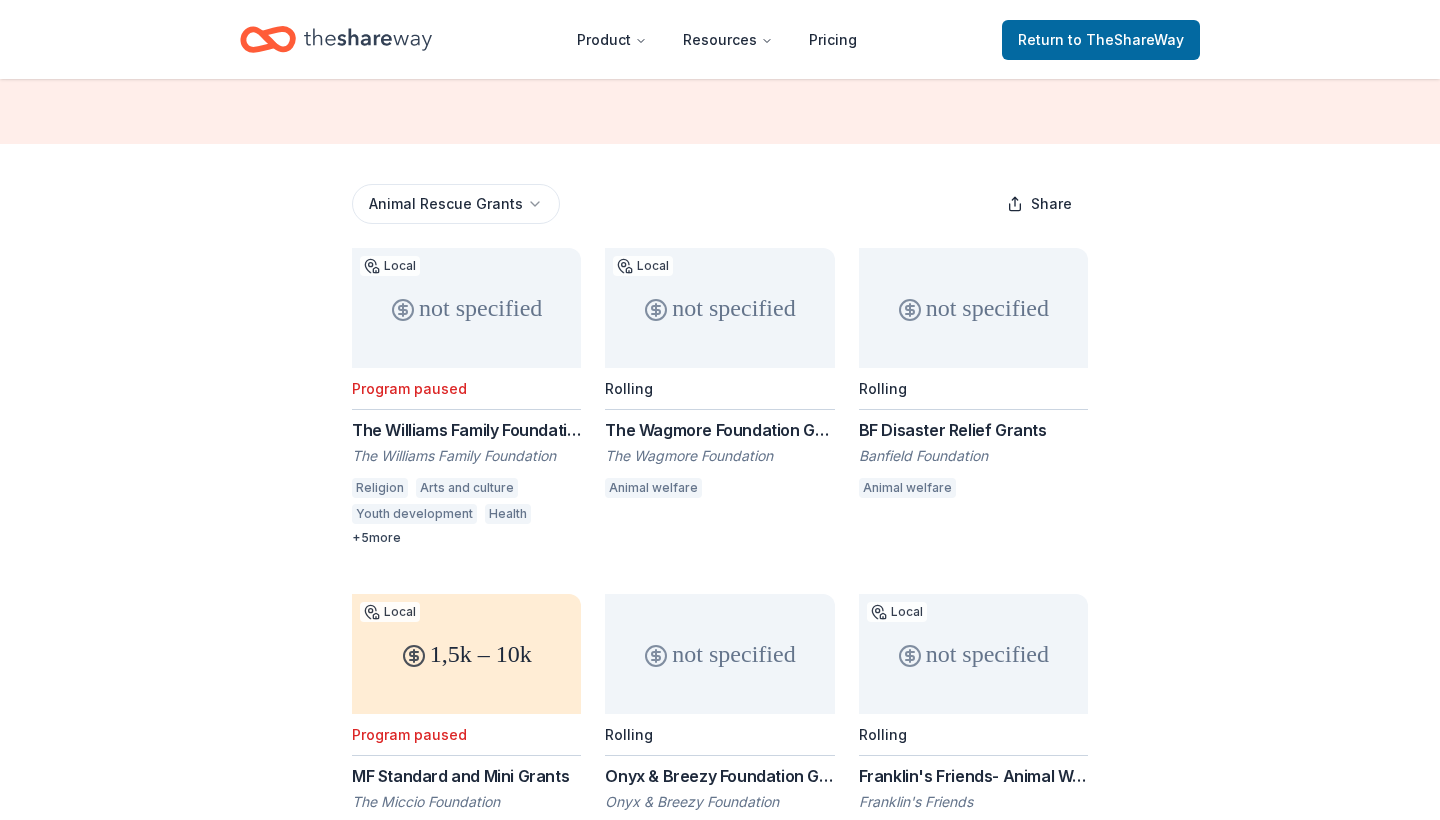 scroll, scrollTop: 219, scrollLeft: 0, axis: vertical 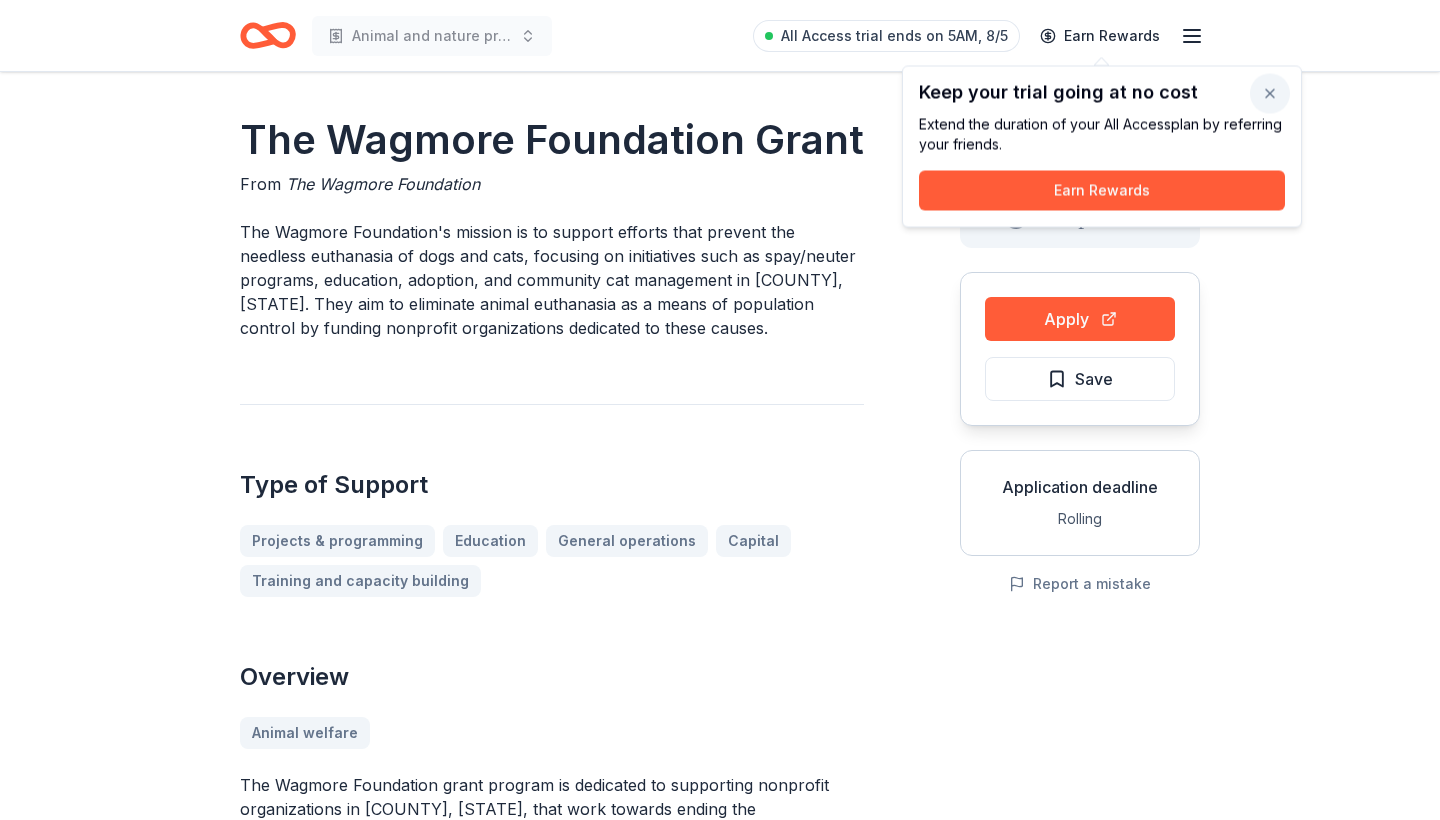 click at bounding box center (1270, 94) 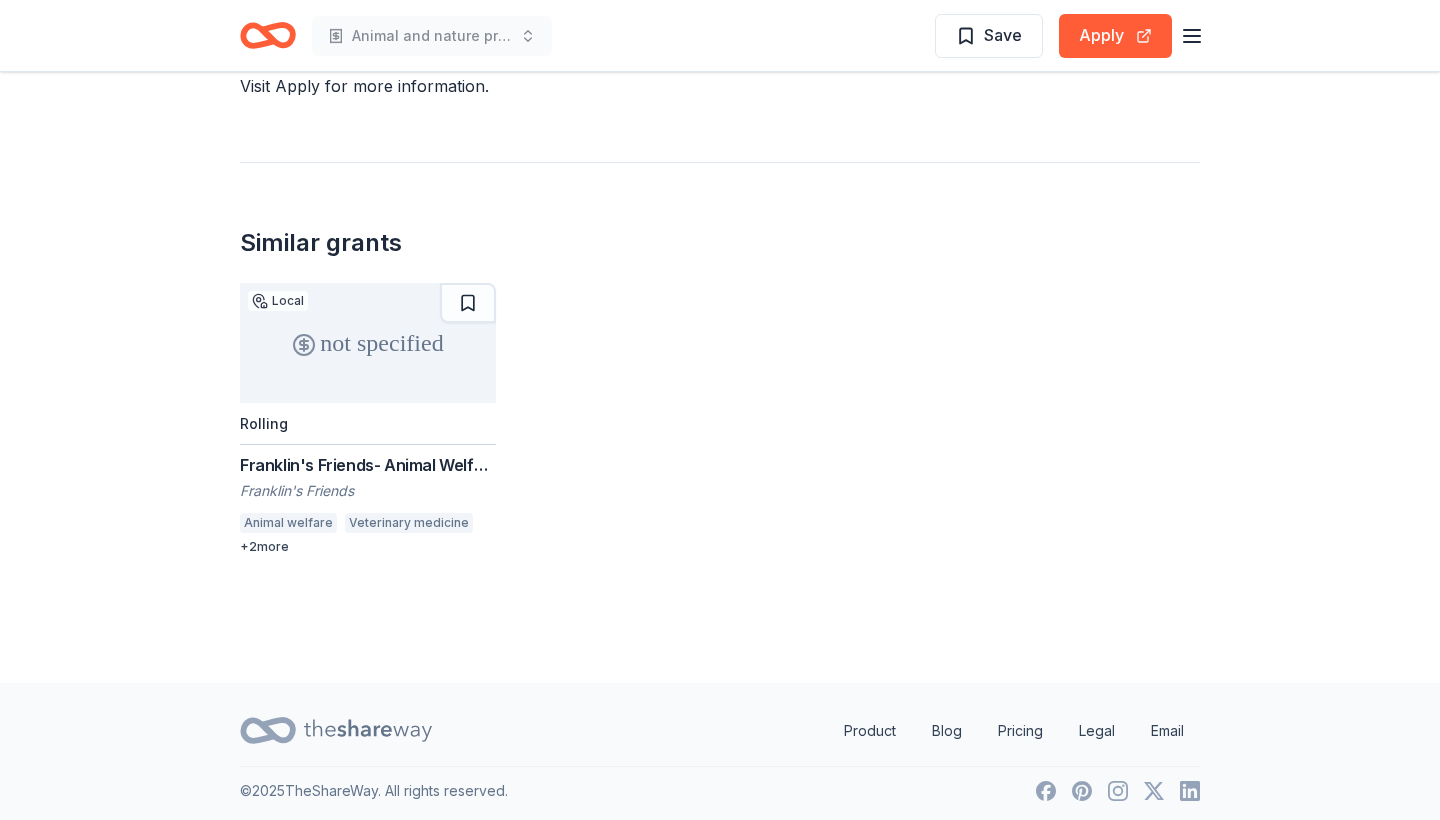 scroll, scrollTop: 1828, scrollLeft: 0, axis: vertical 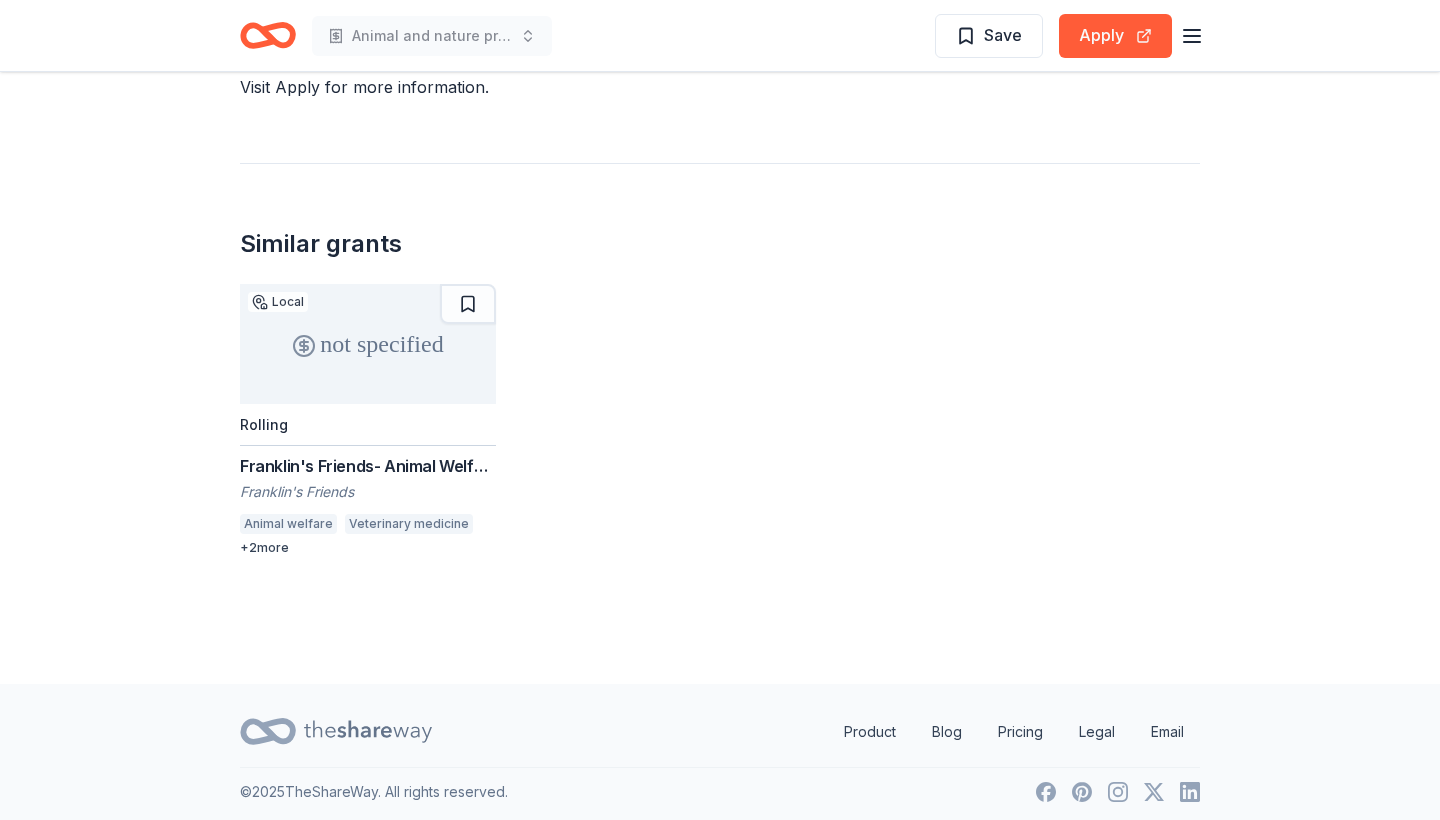click on "Franklin's Friends- Animal Welfare Grant" at bounding box center [368, 466] 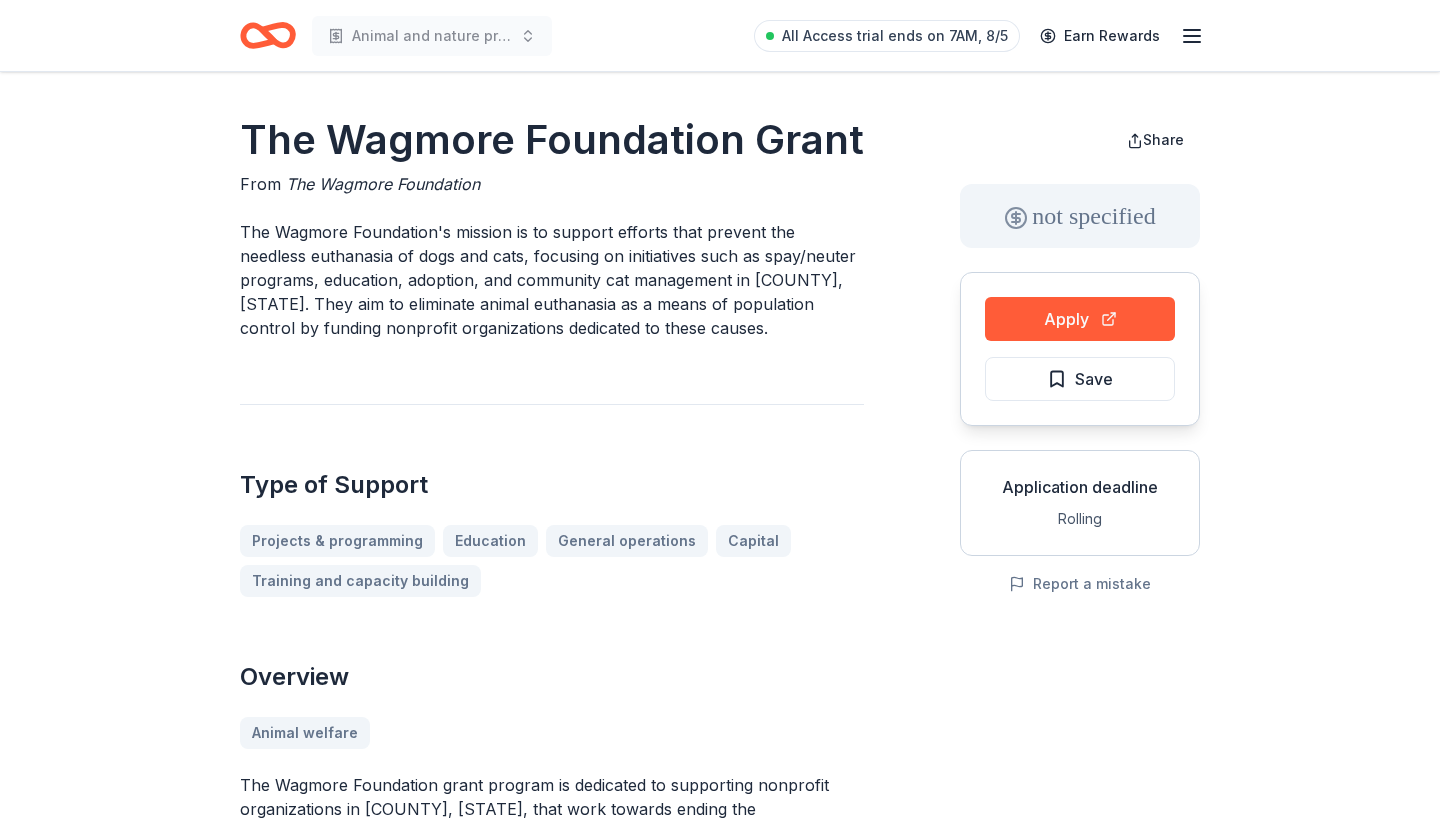scroll, scrollTop: 0, scrollLeft: 0, axis: both 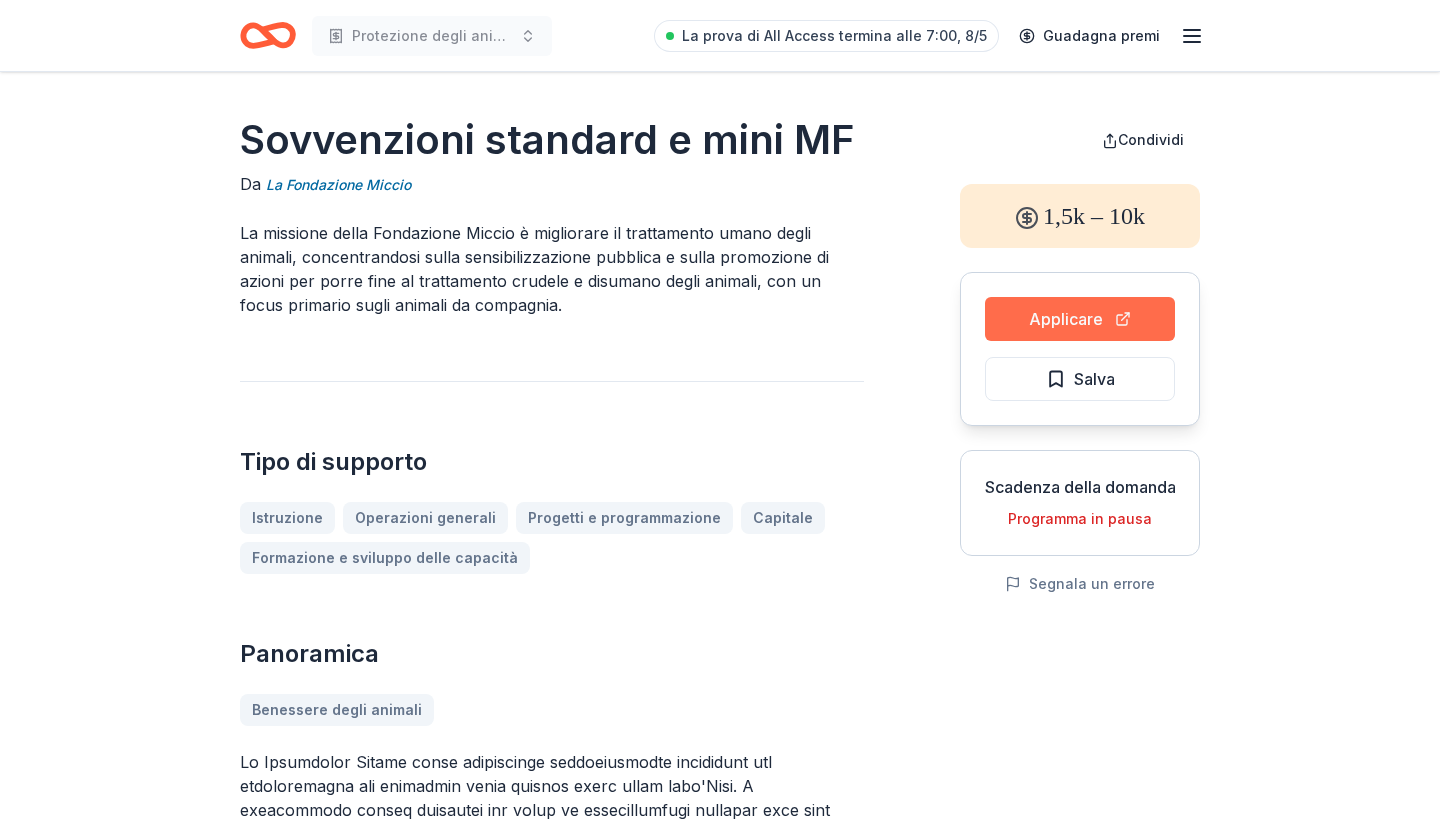 click on "Applicare" at bounding box center (1080, 319) 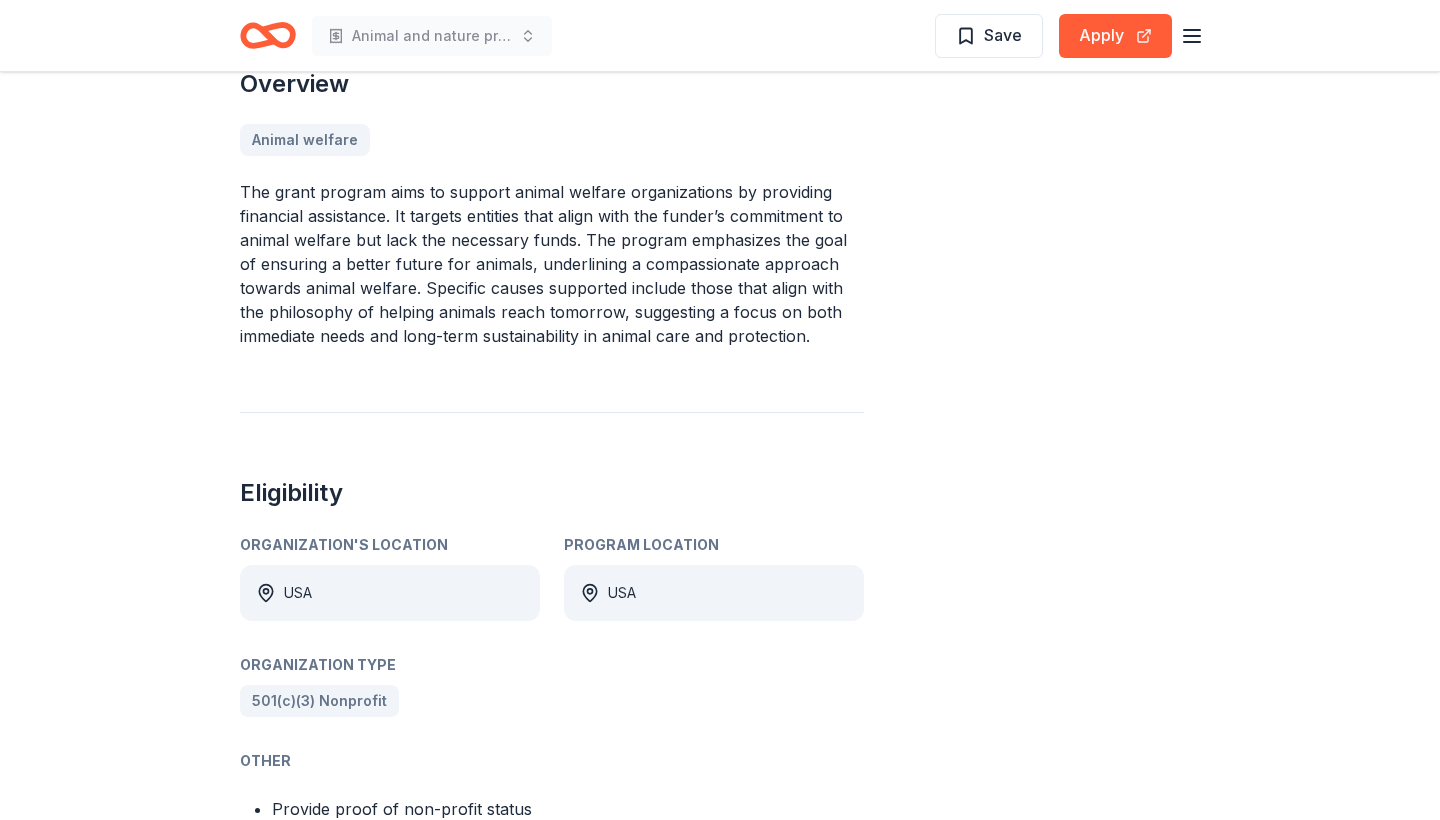 scroll, scrollTop: 341, scrollLeft: 0, axis: vertical 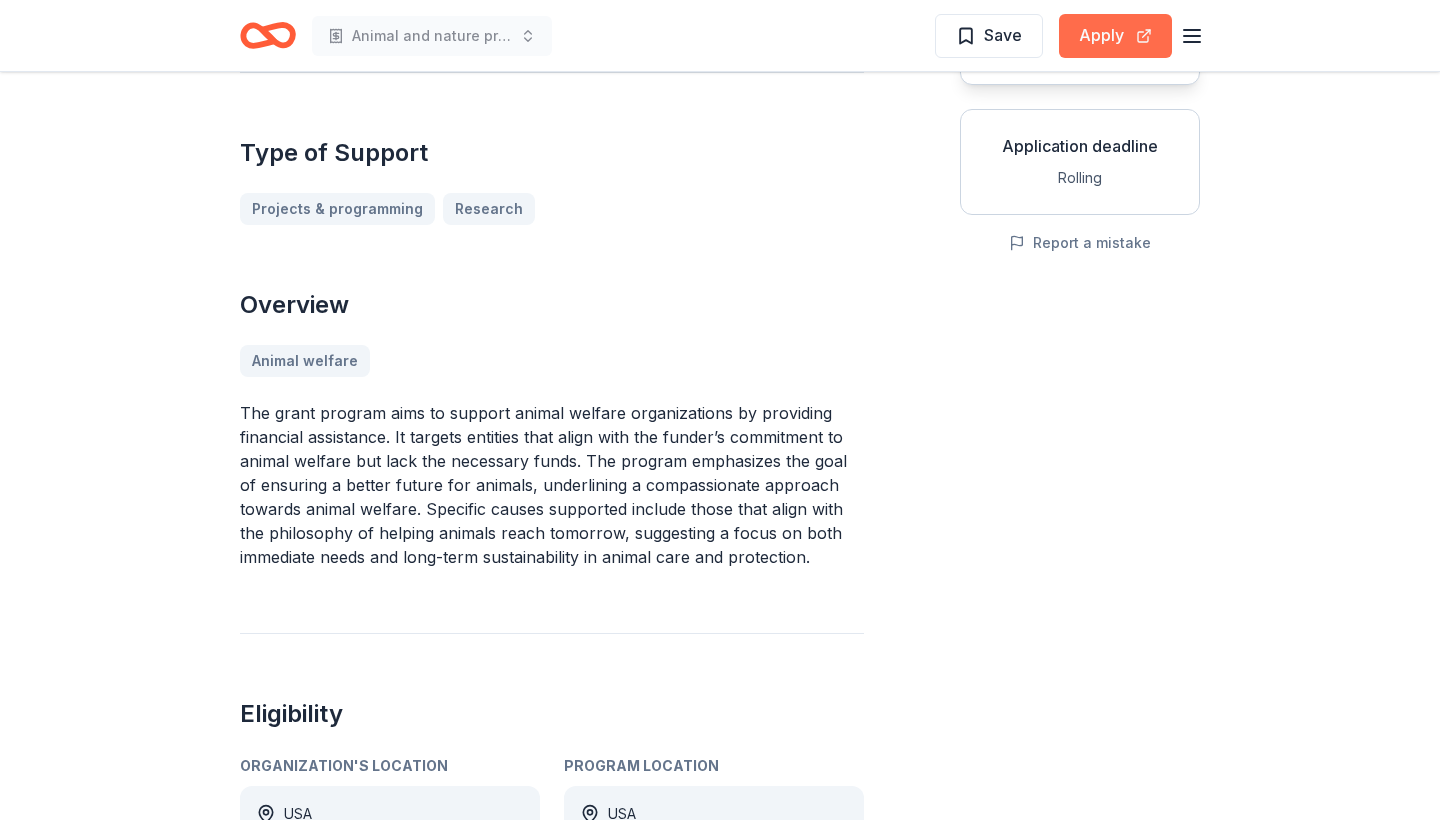 click on "Apply" at bounding box center (1115, 36) 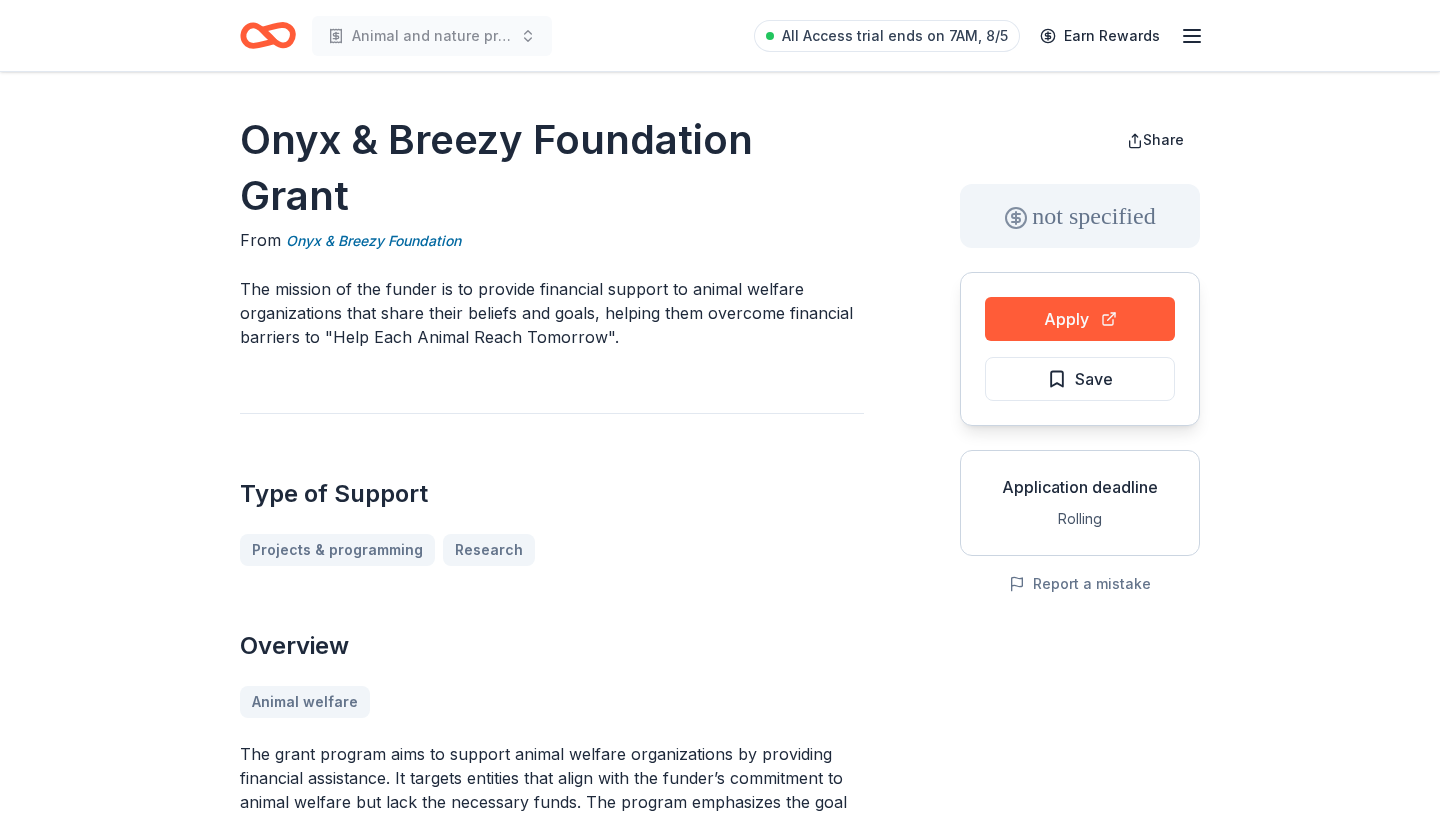 scroll, scrollTop: 0, scrollLeft: 0, axis: both 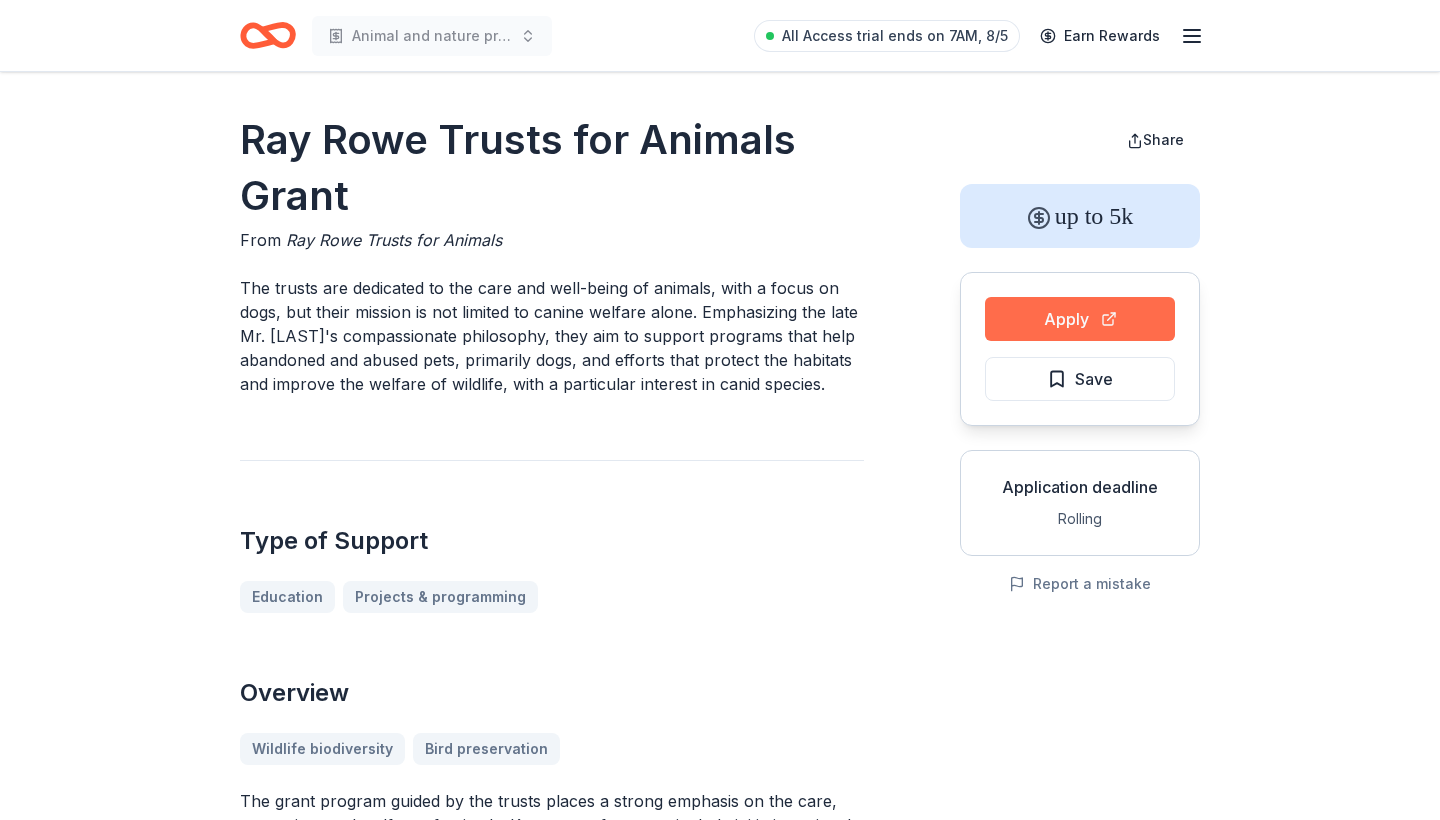 click on "Apply" at bounding box center [1080, 319] 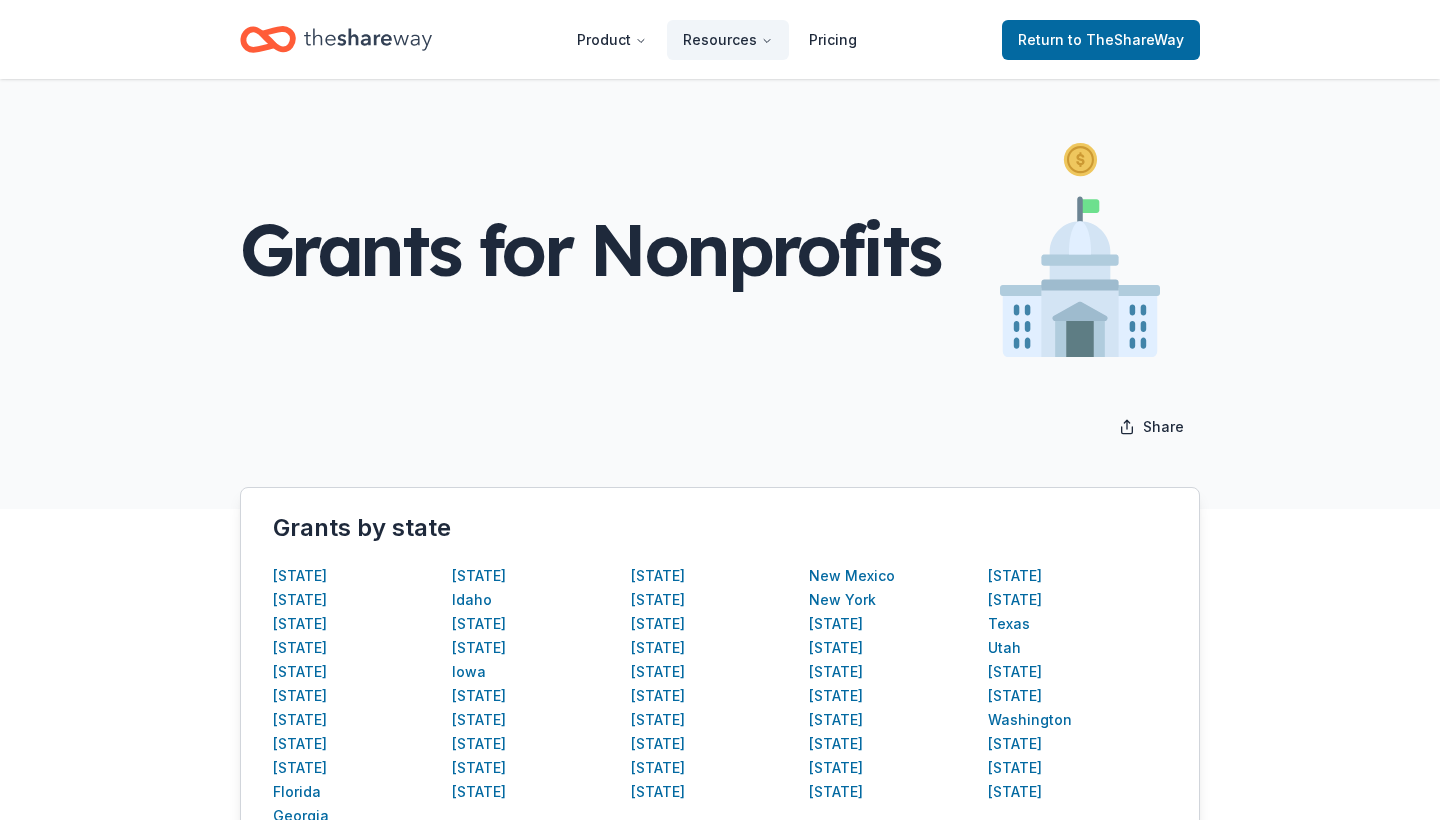 scroll, scrollTop: 0, scrollLeft: 0, axis: both 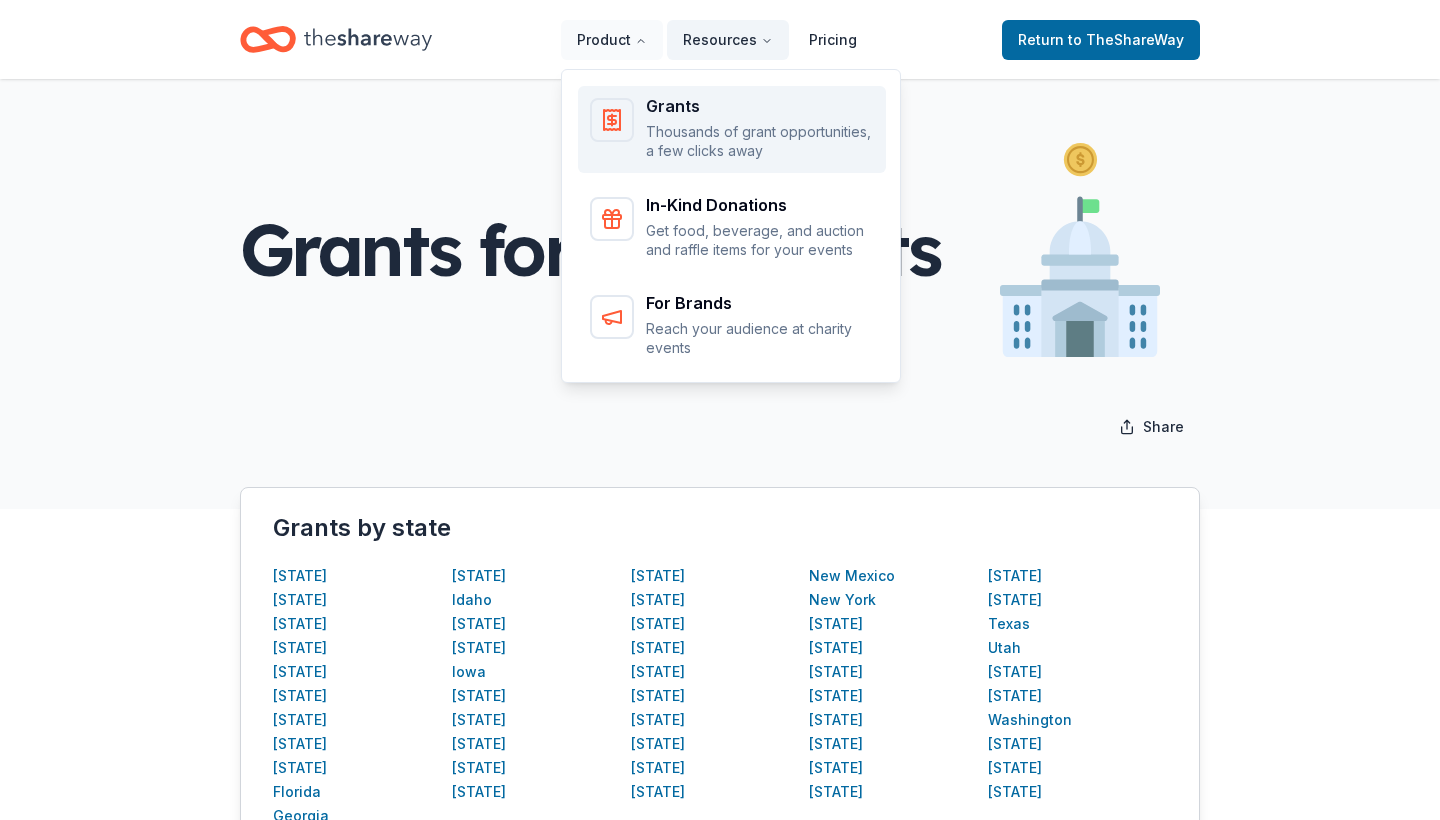 click on "Grants" at bounding box center [760, 106] 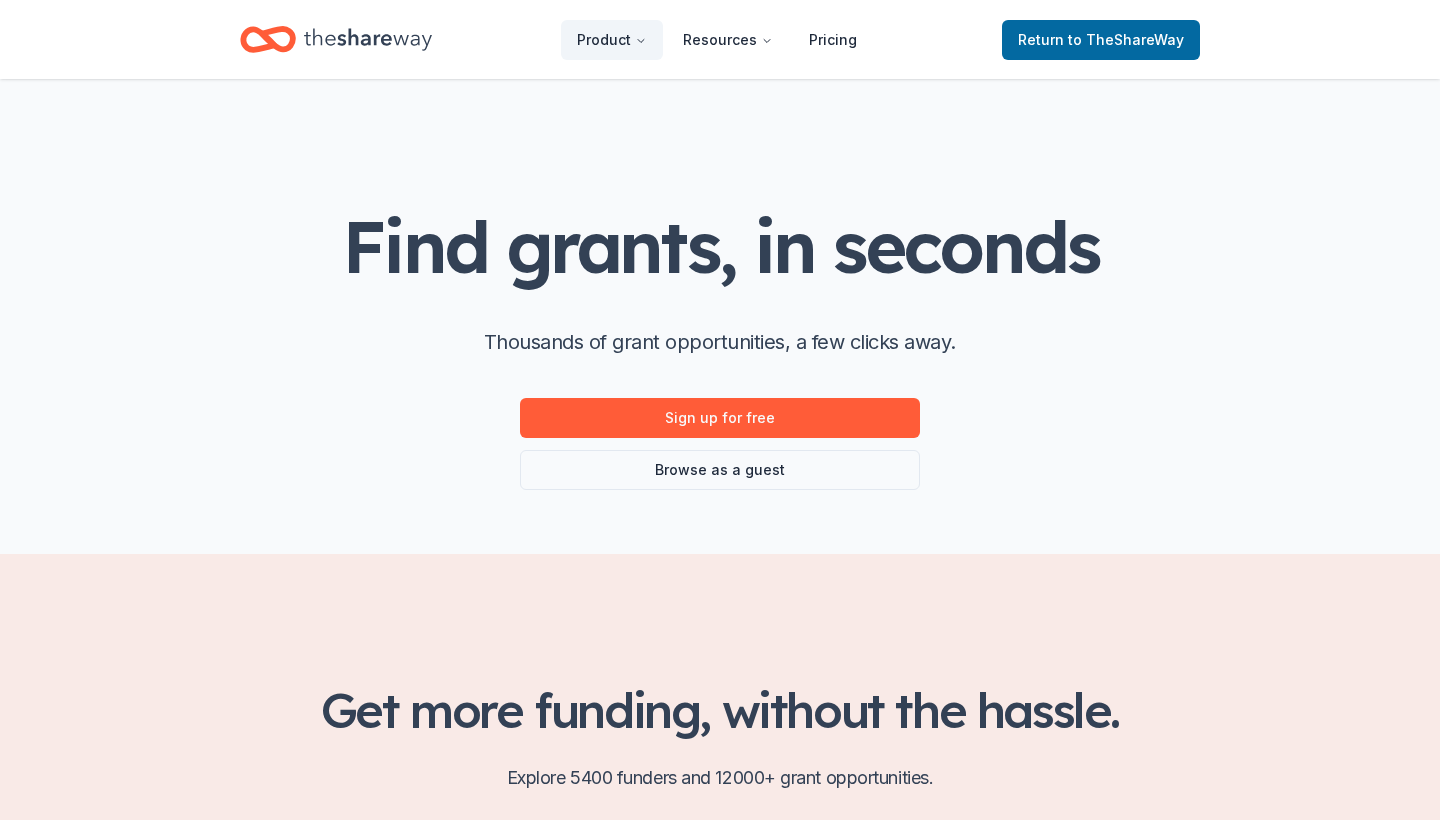 scroll, scrollTop: 0, scrollLeft: 0, axis: both 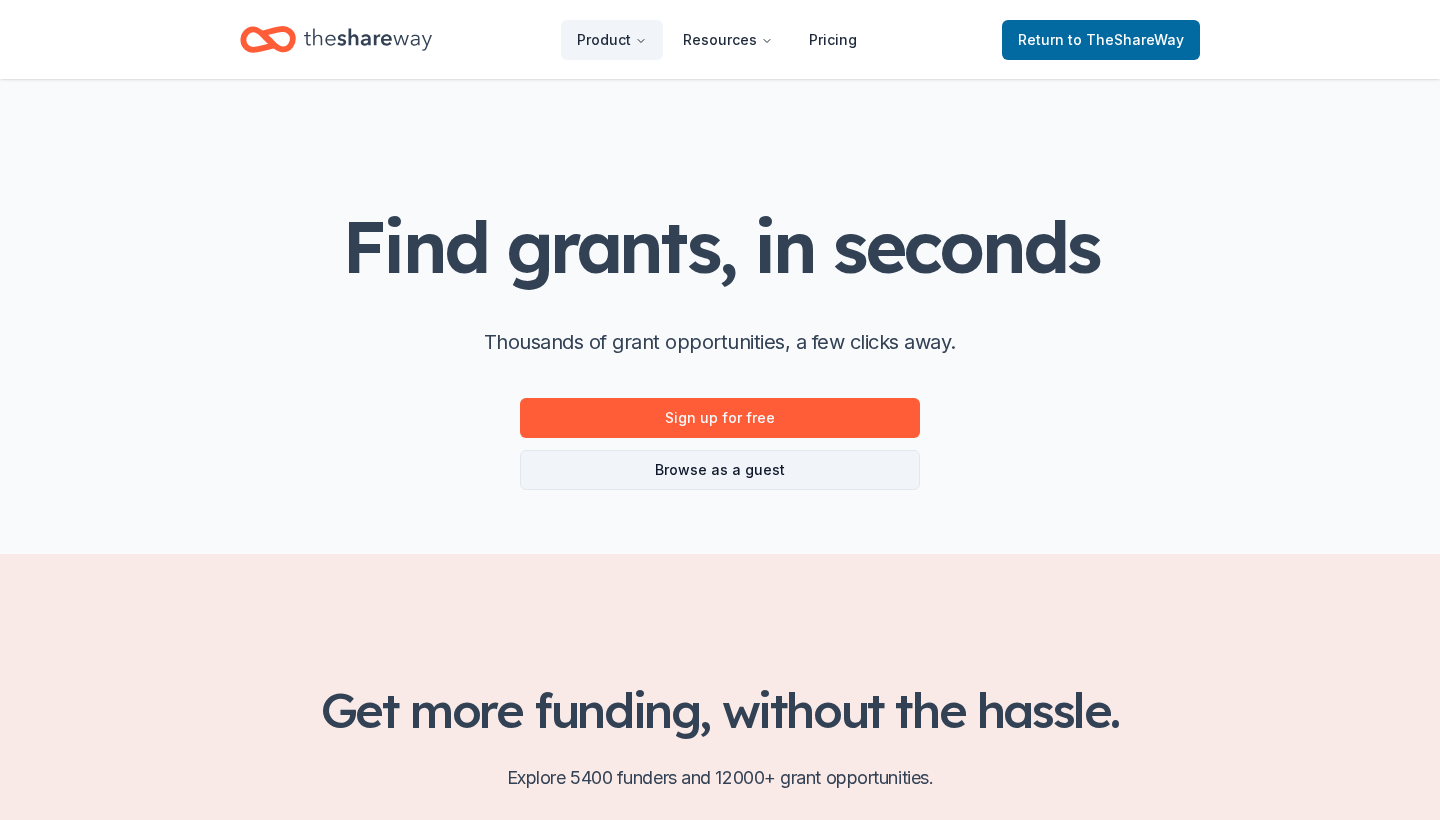 click on "Browse as a guest" at bounding box center [720, 470] 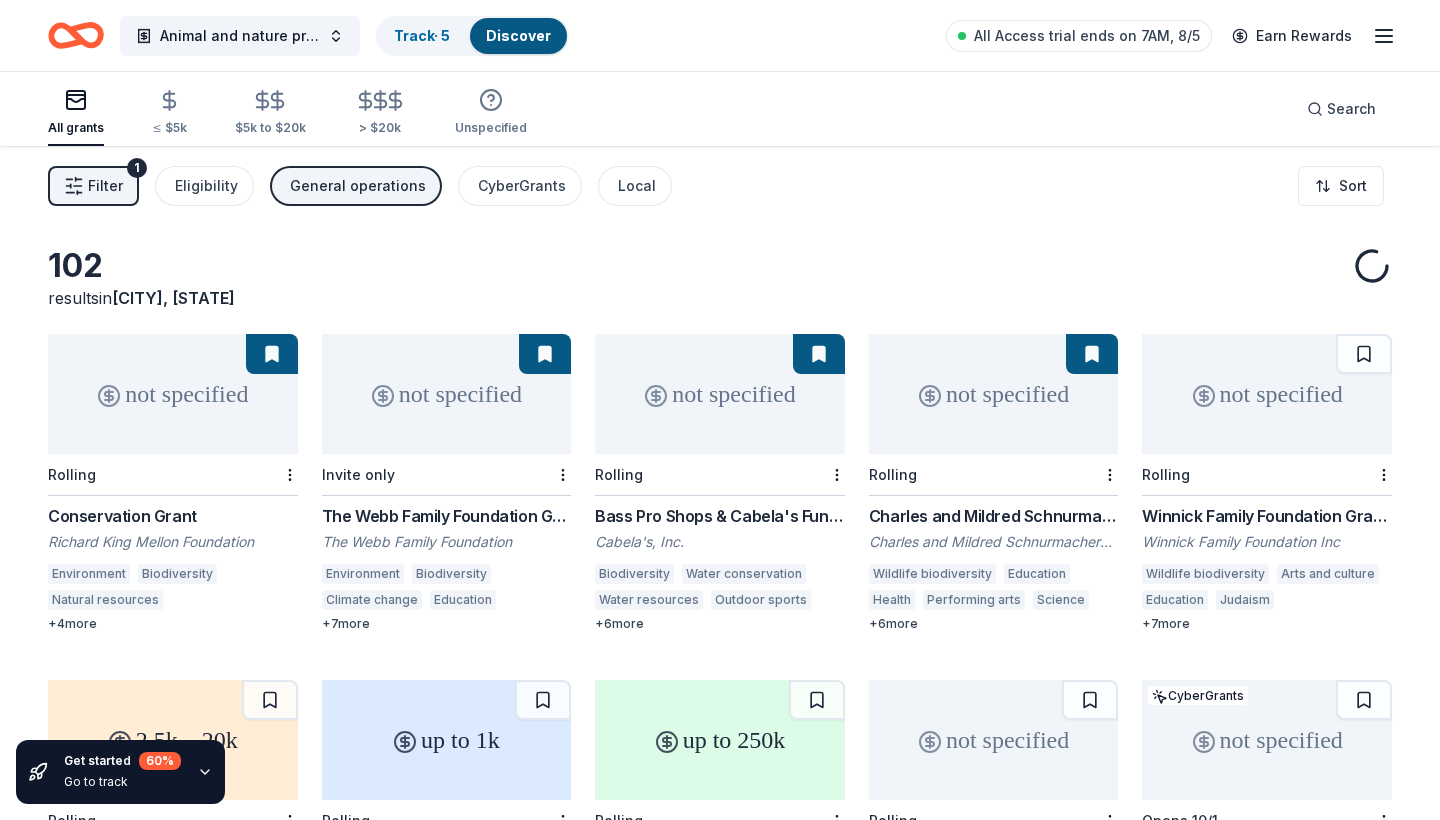 scroll, scrollTop: 0, scrollLeft: 0, axis: both 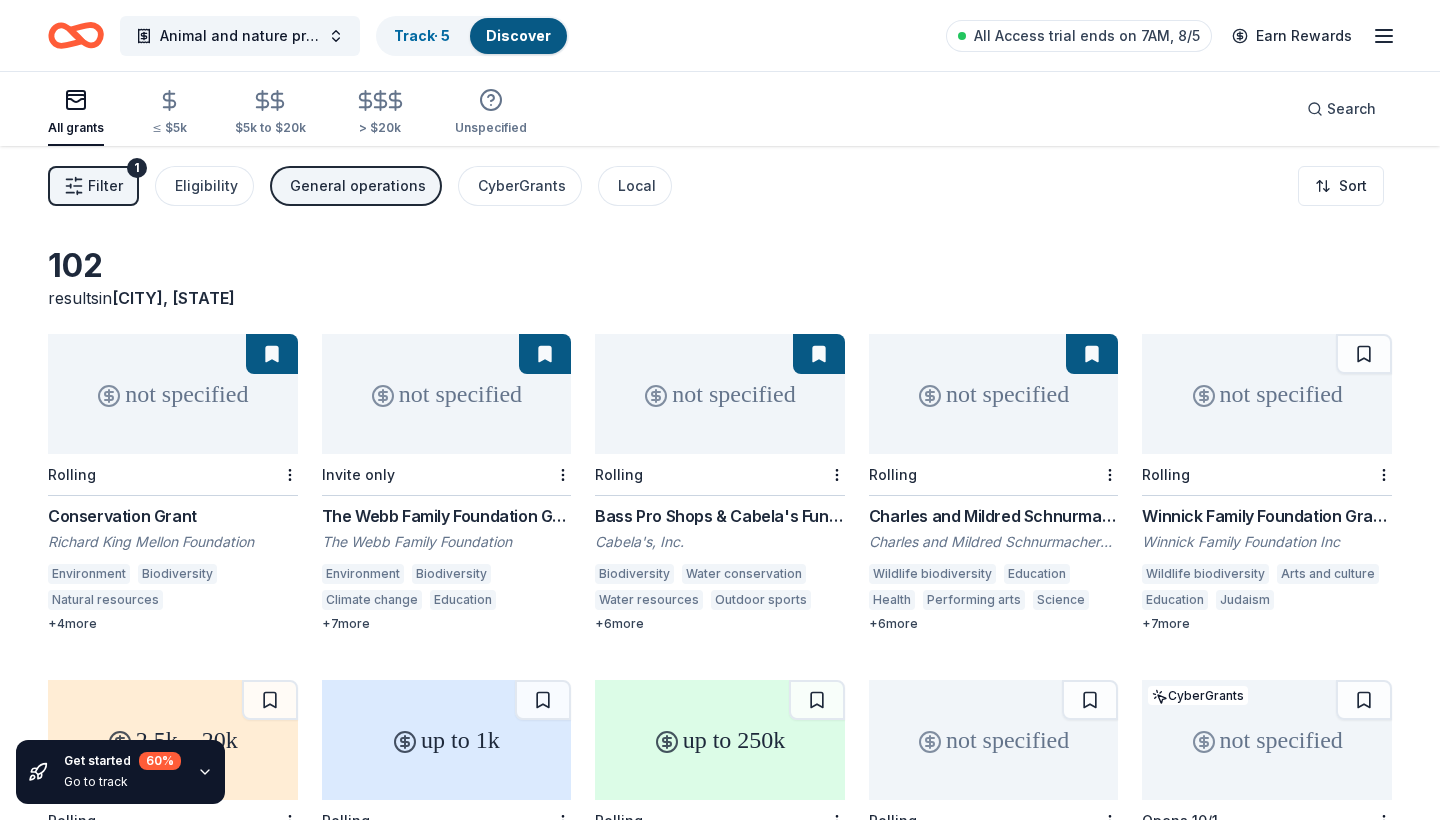 click on "Filter" at bounding box center [105, 186] 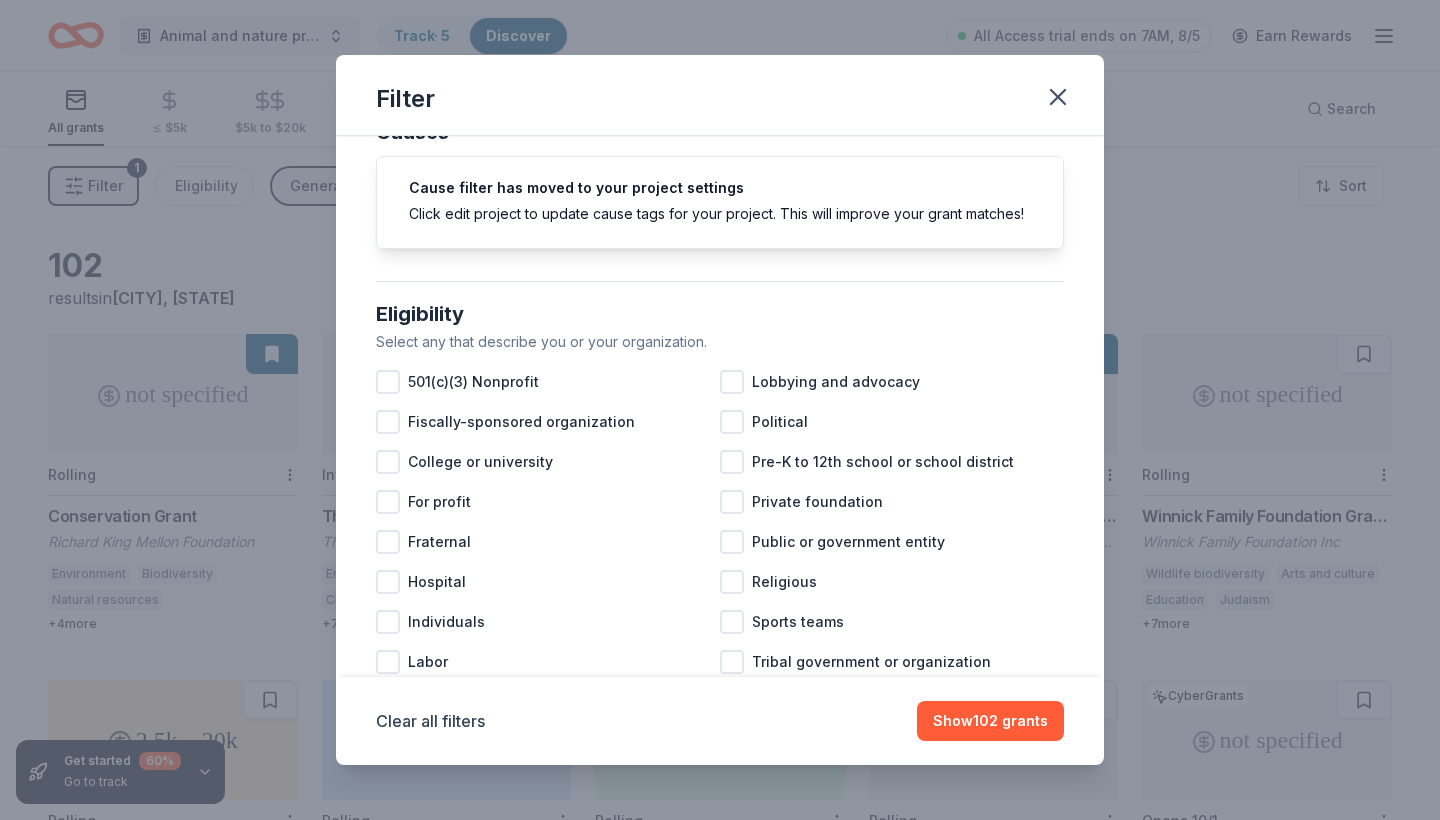 scroll, scrollTop: 63, scrollLeft: 0, axis: vertical 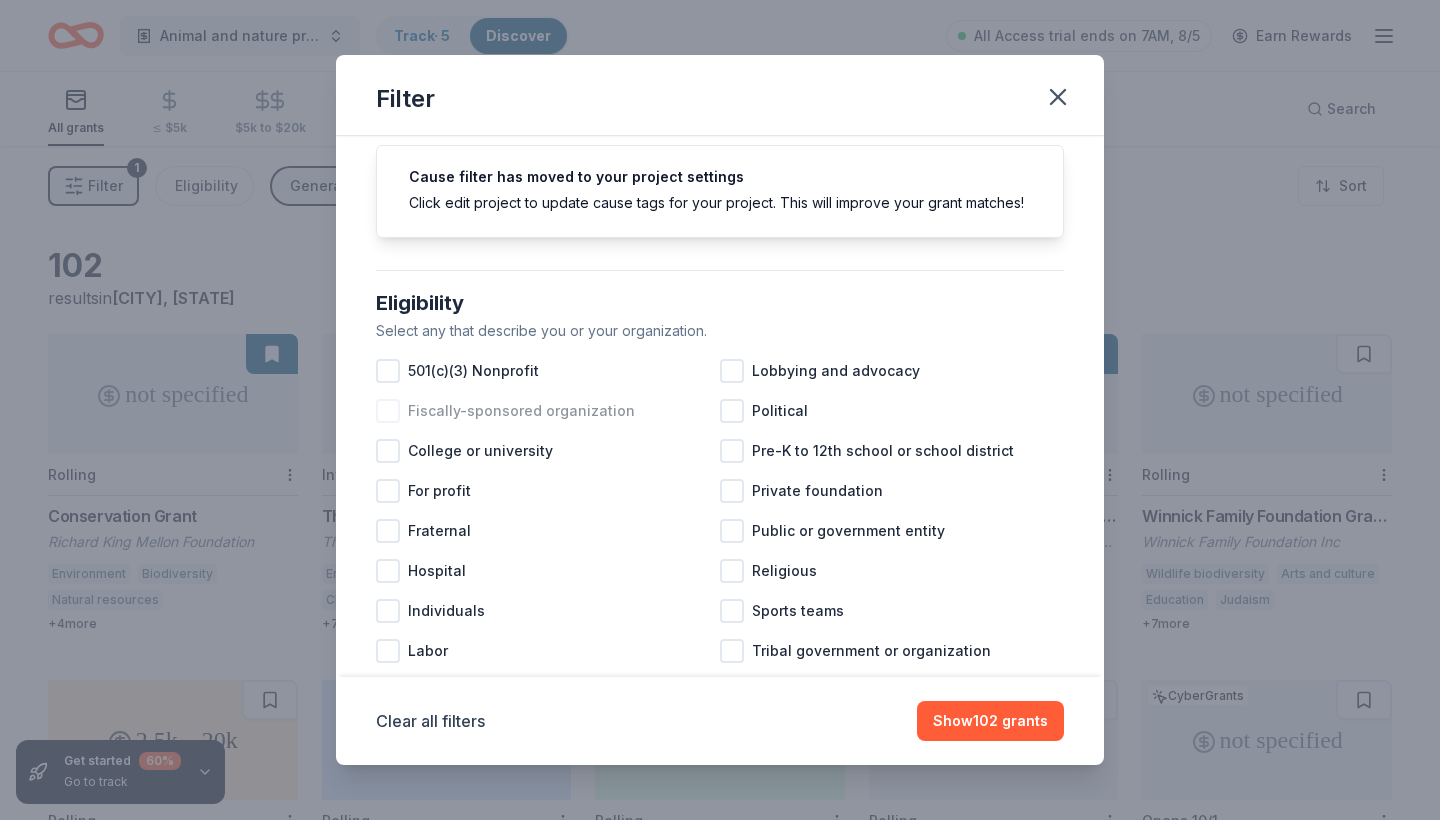 click at bounding box center [388, 411] 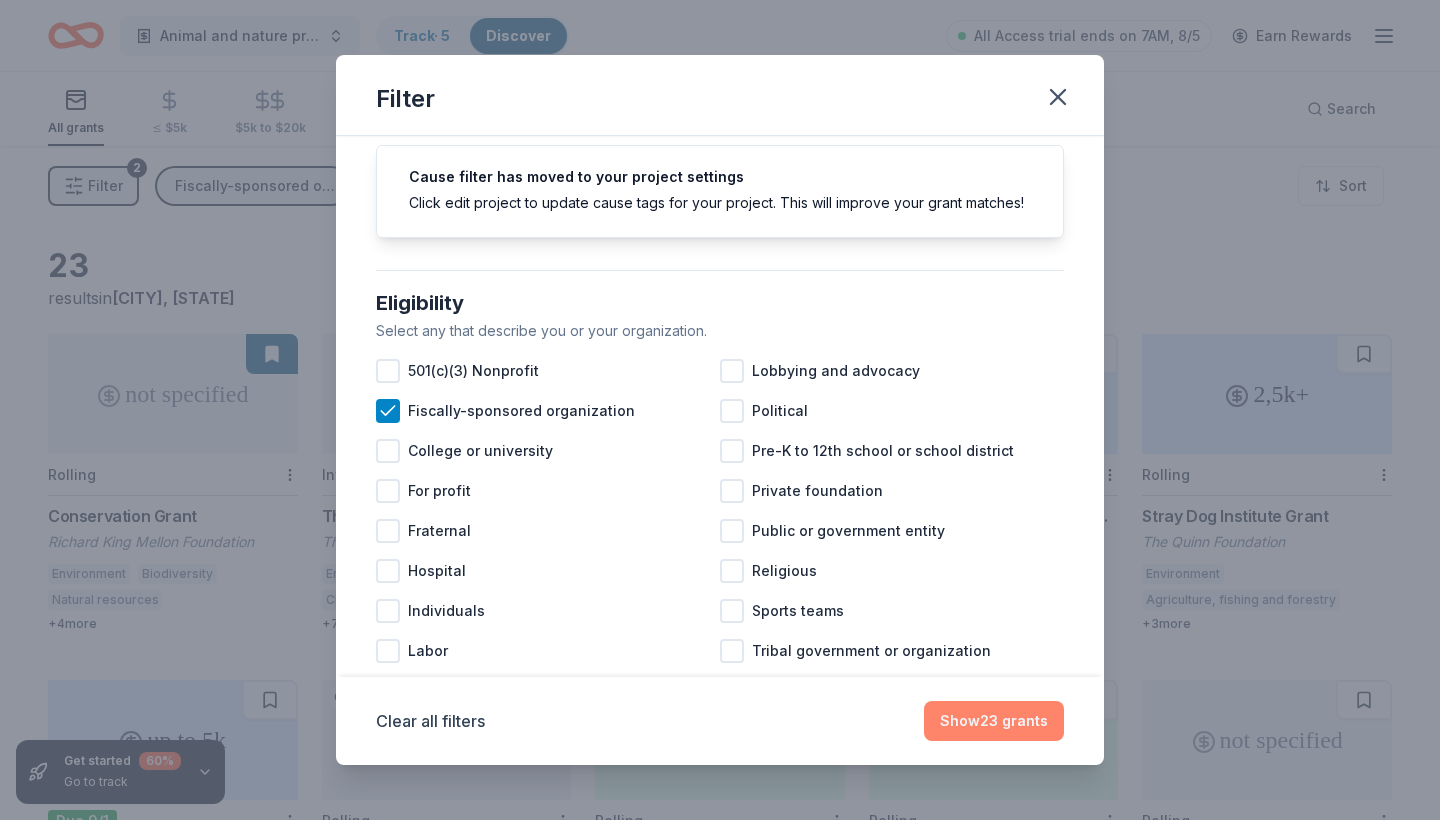 click on "Show  23   grants" at bounding box center (994, 721) 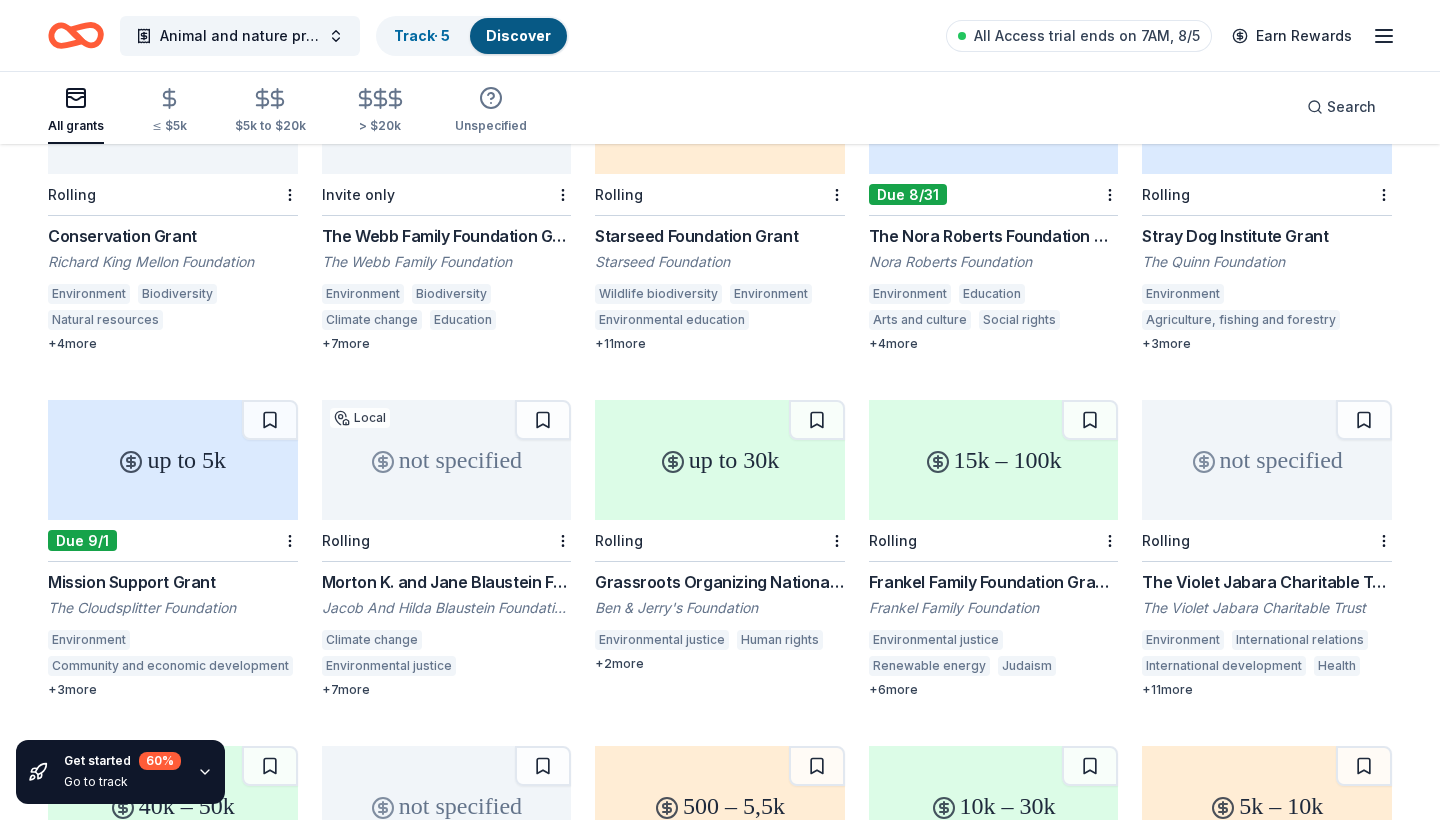 scroll, scrollTop: 304, scrollLeft: 0, axis: vertical 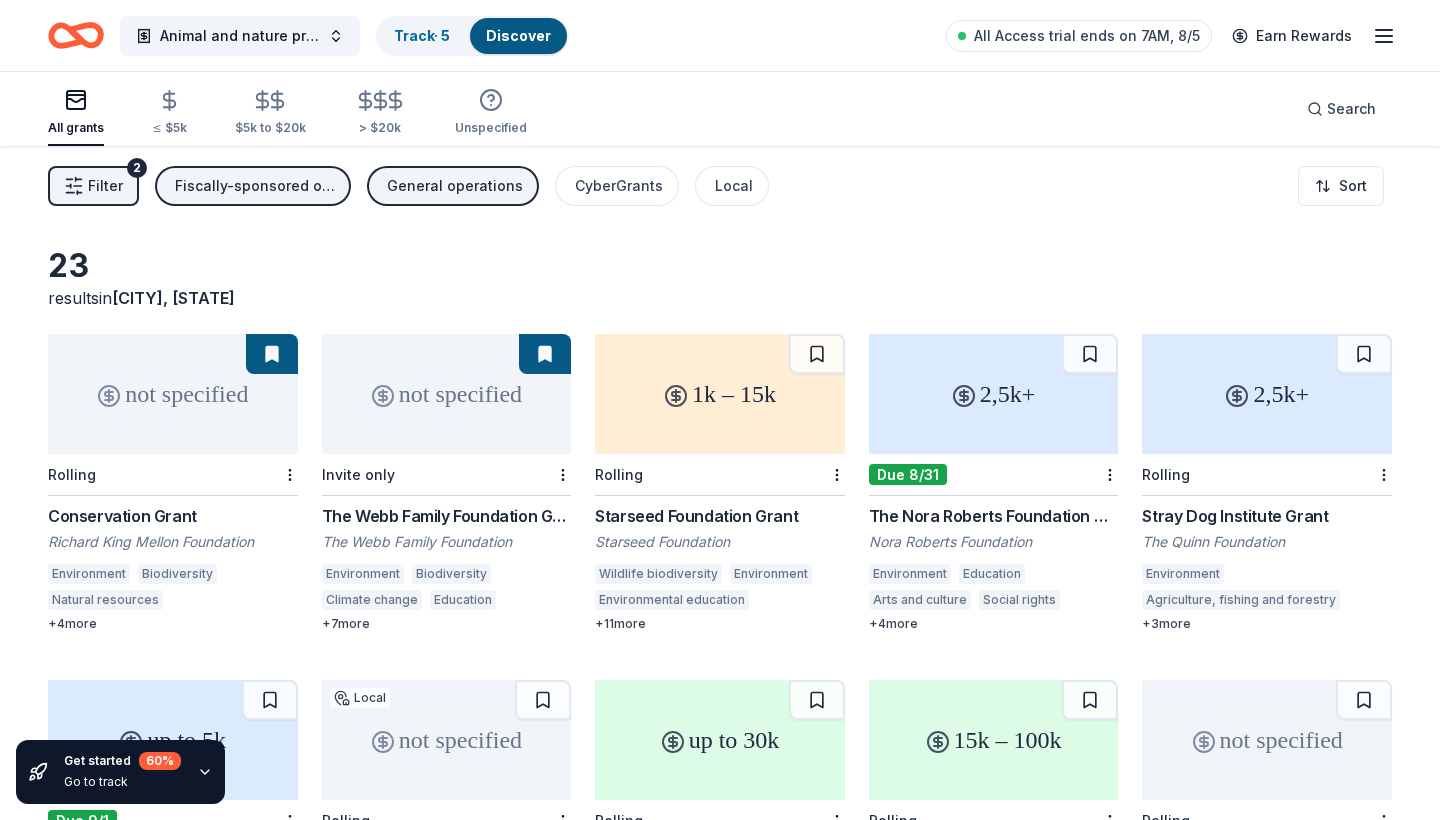 click on "Fiscally-sponsored organization" at bounding box center [255, 186] 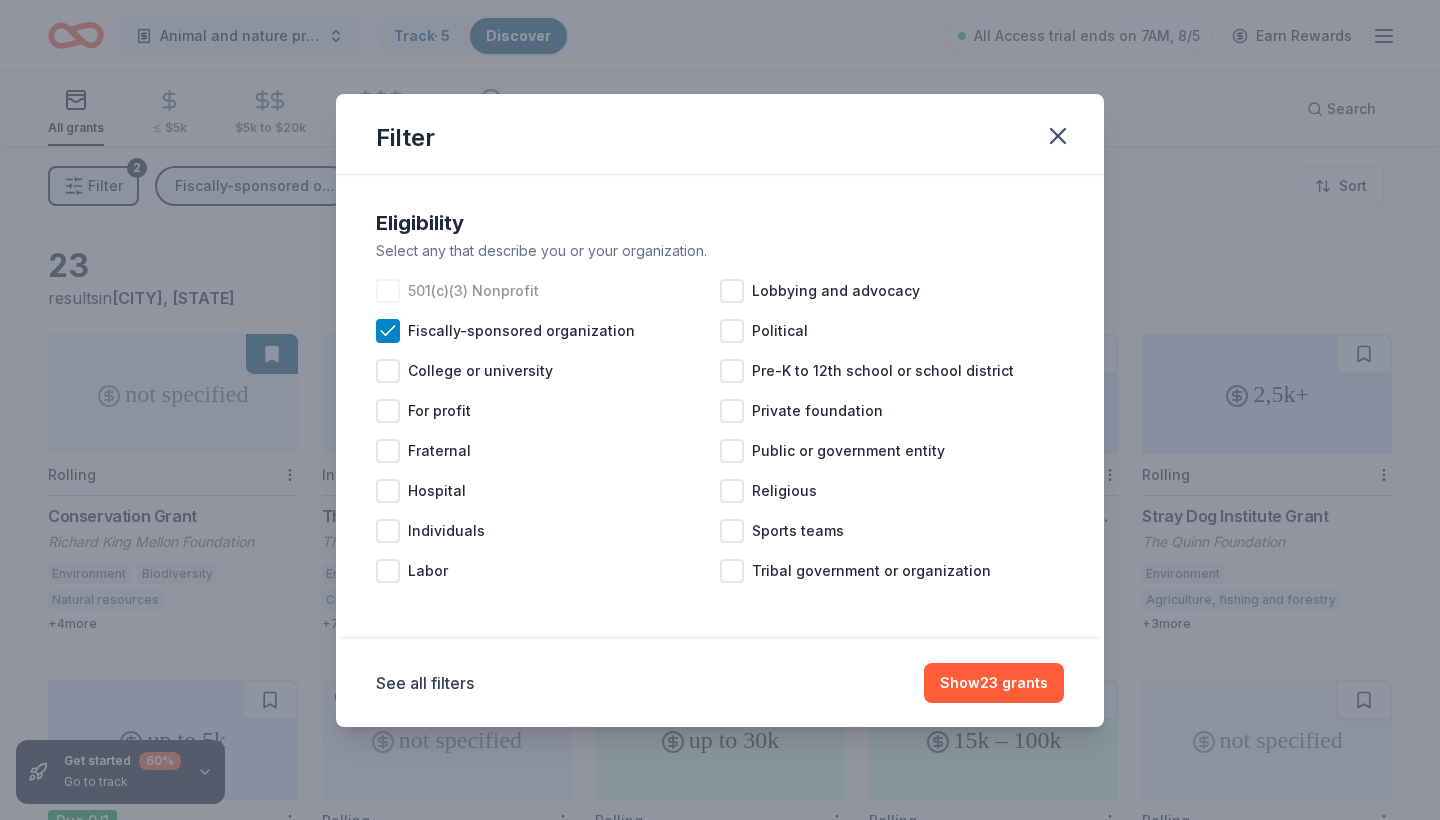 click at bounding box center [388, 291] 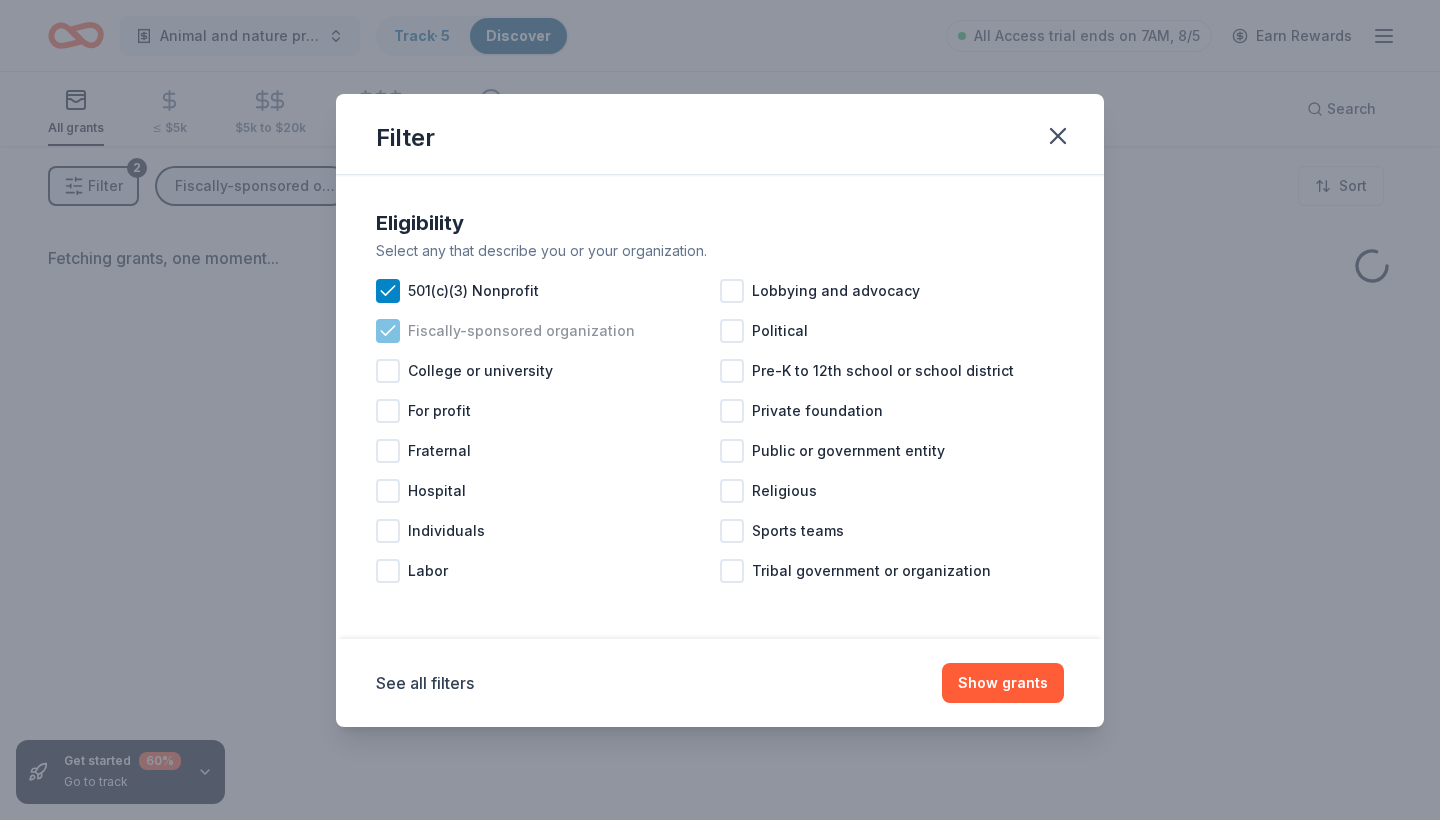 click 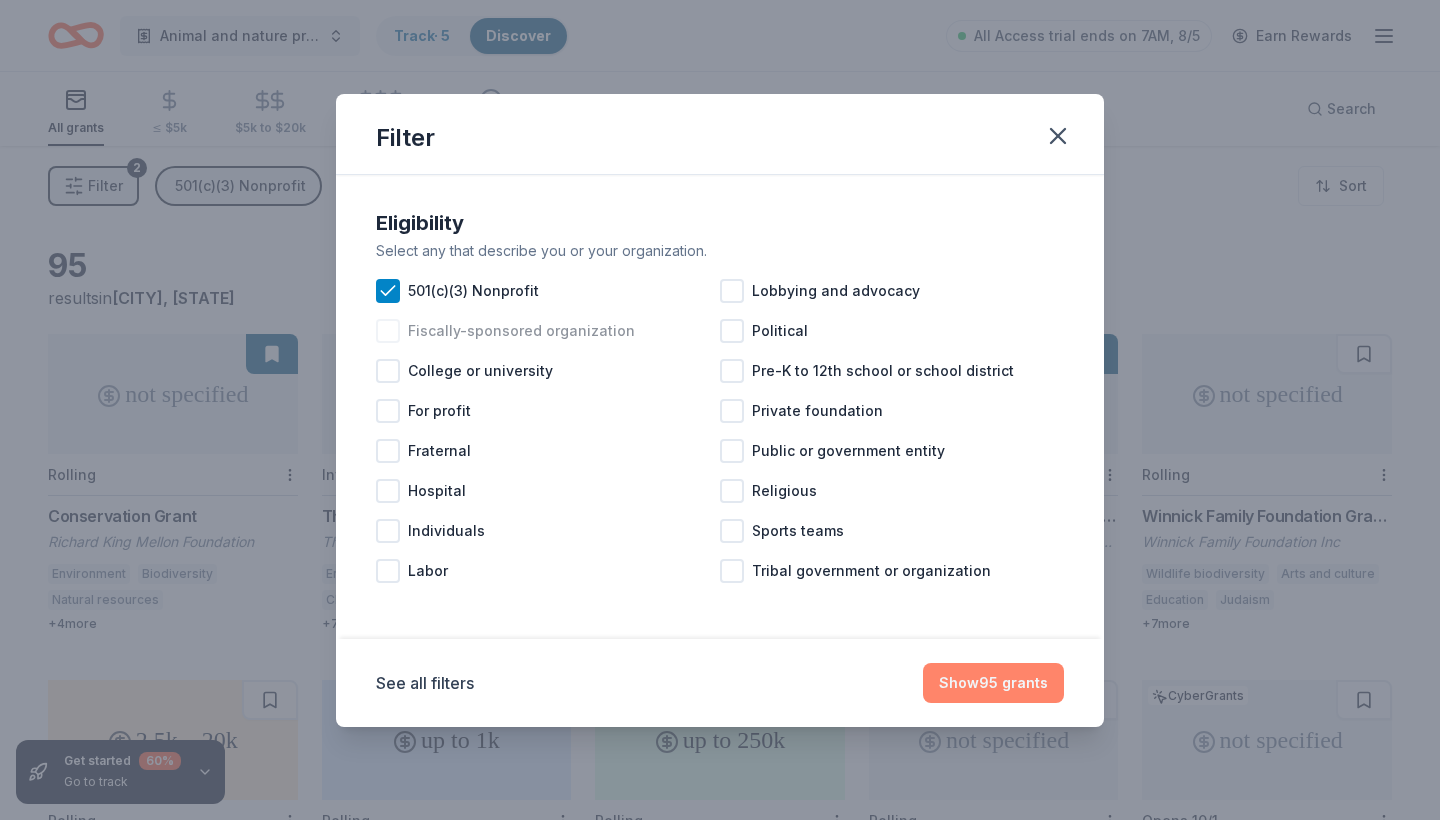 click on "Show  95   grants" at bounding box center (993, 683) 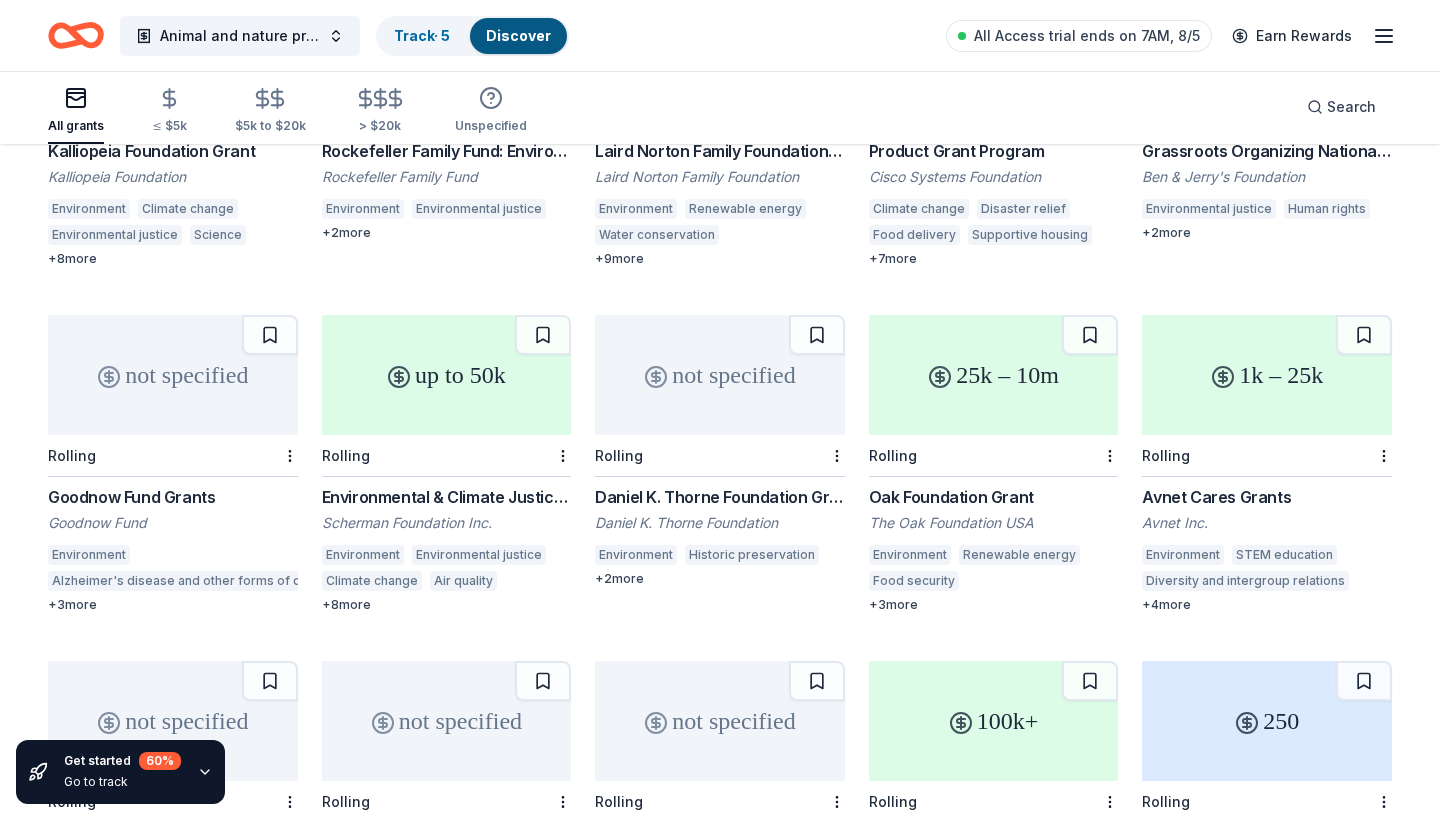 scroll, scrollTop: 2209, scrollLeft: 0, axis: vertical 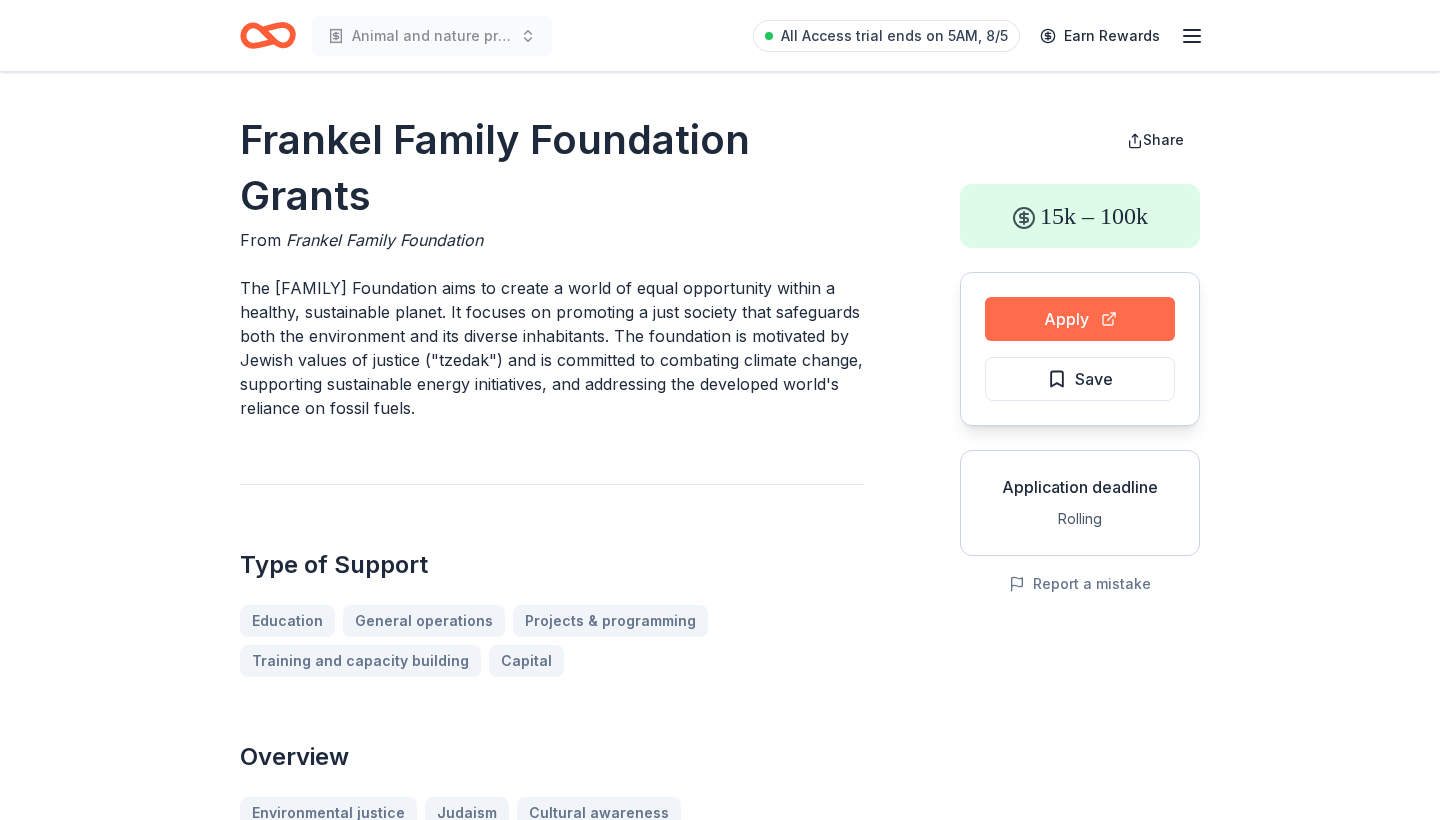 click on "Apply" at bounding box center (1080, 319) 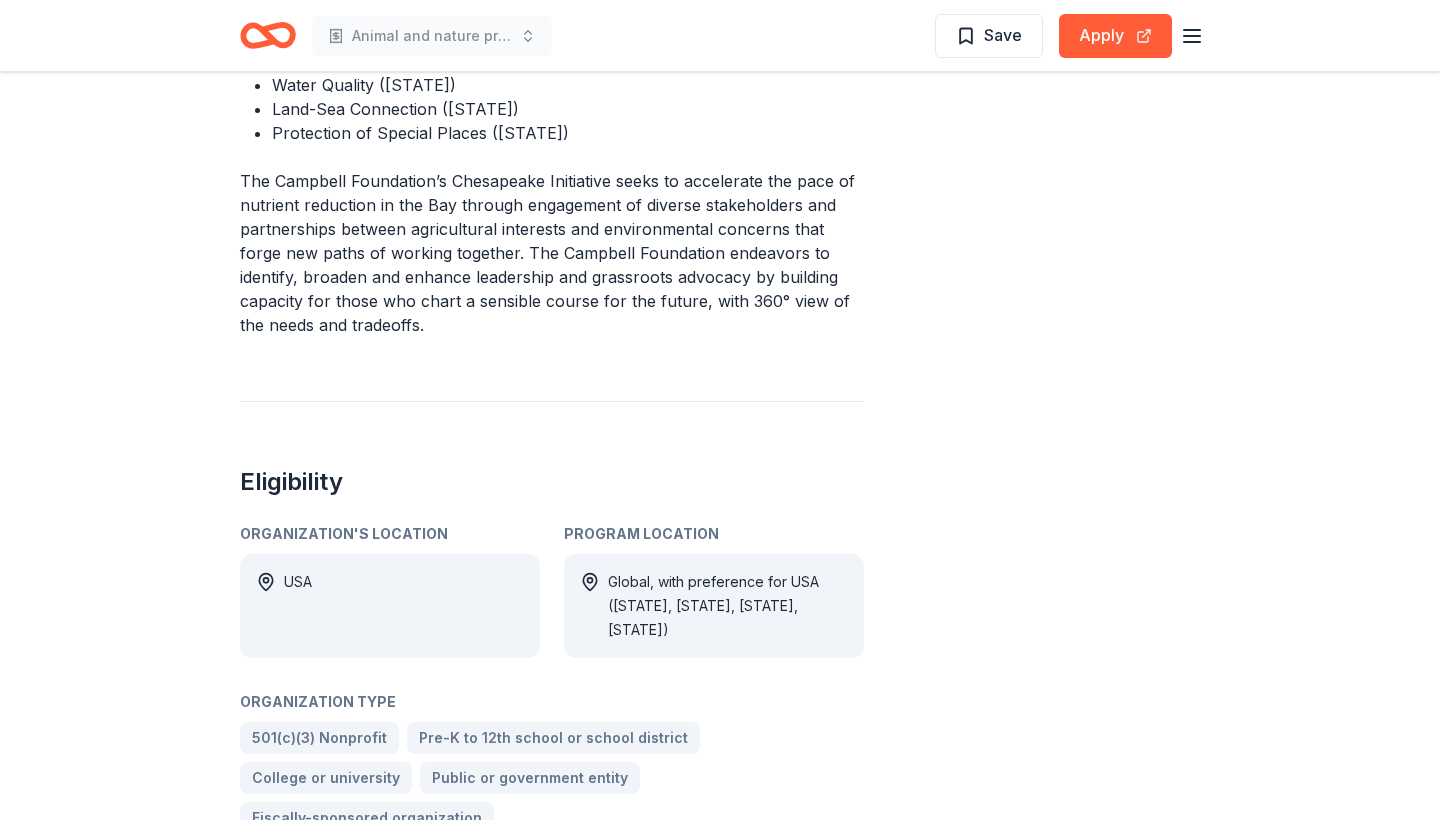 scroll, scrollTop: 646, scrollLeft: 0, axis: vertical 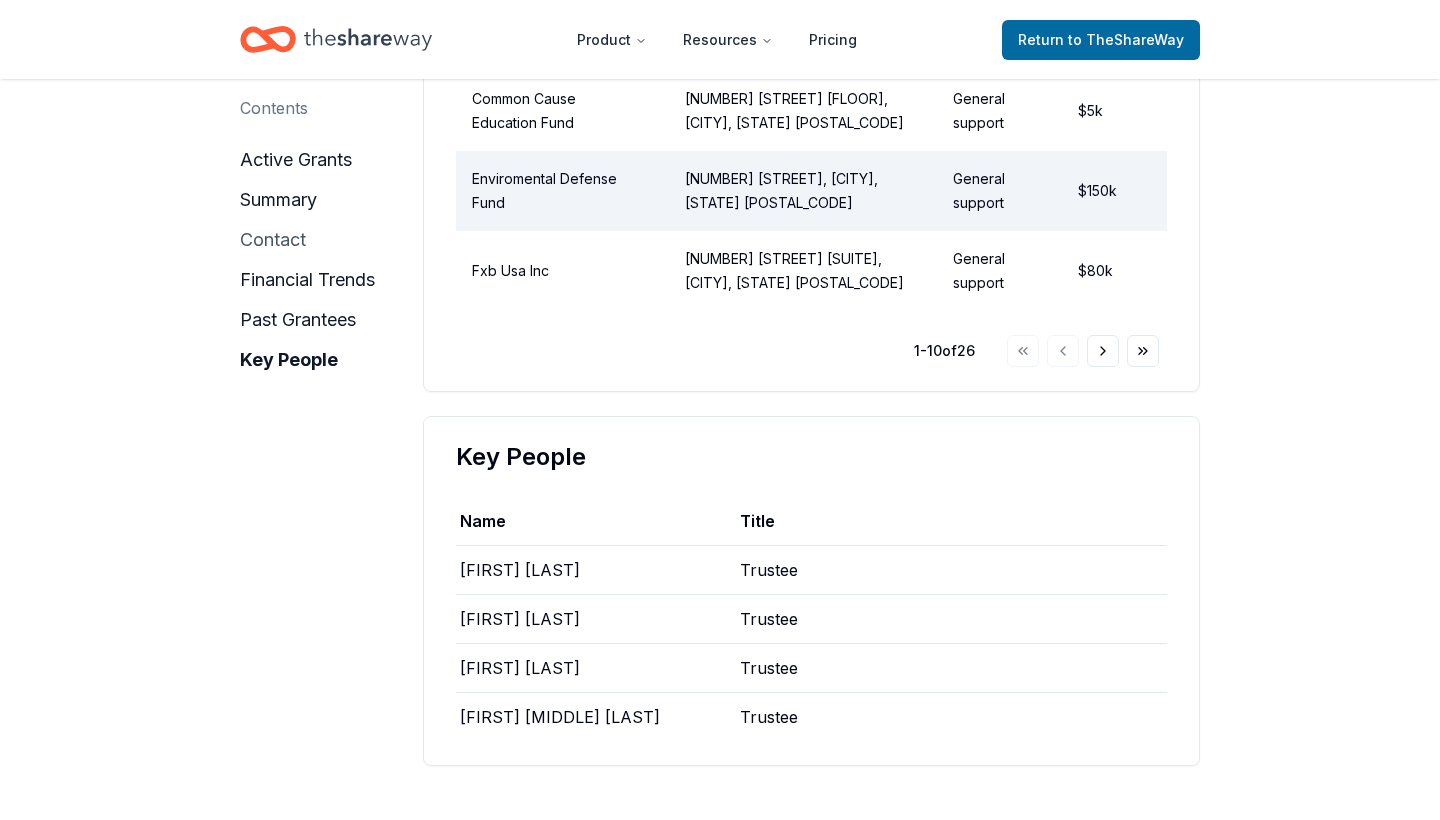 click on "contact" at bounding box center (273, 240) 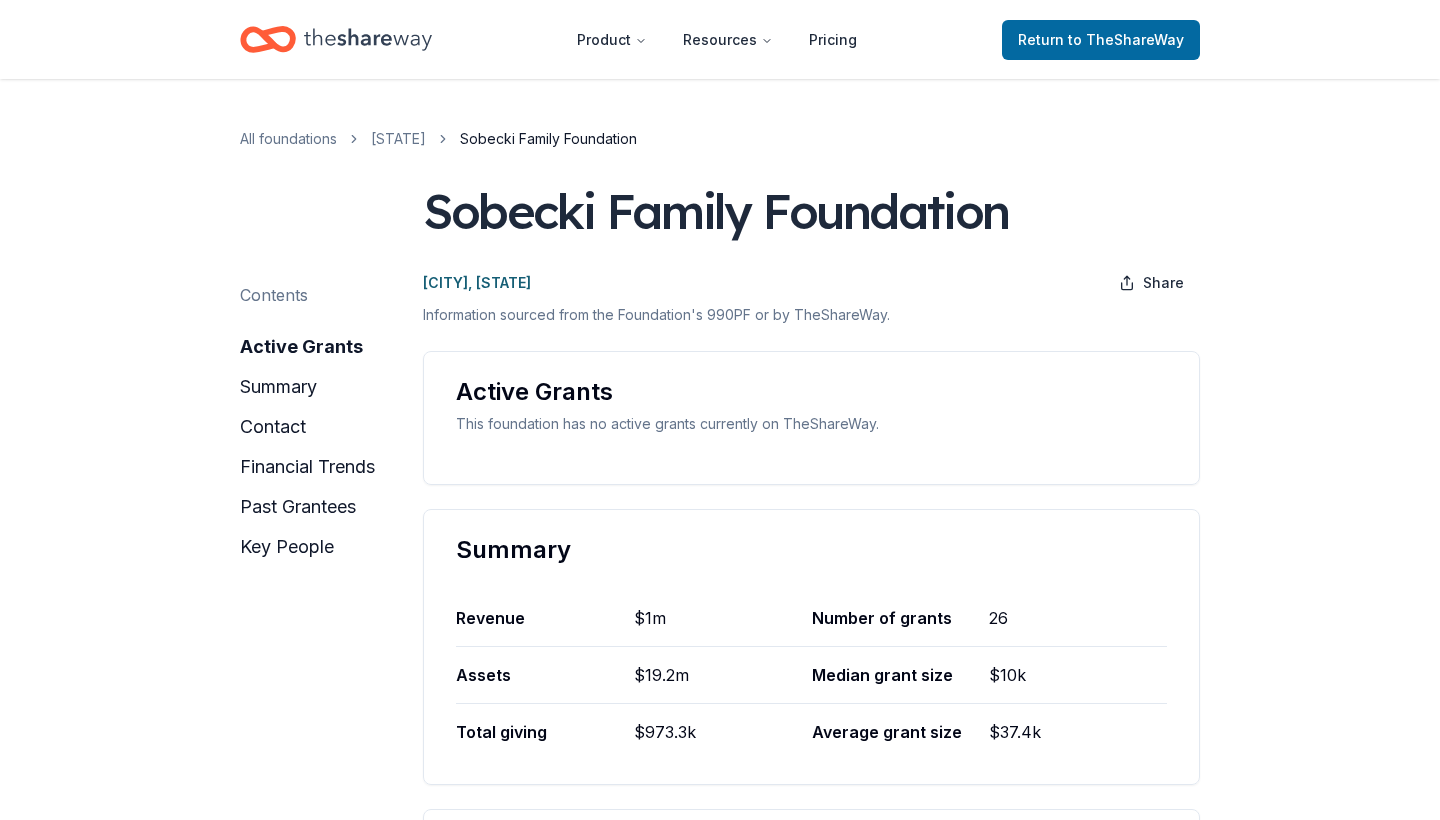 scroll, scrollTop: 0, scrollLeft: 0, axis: both 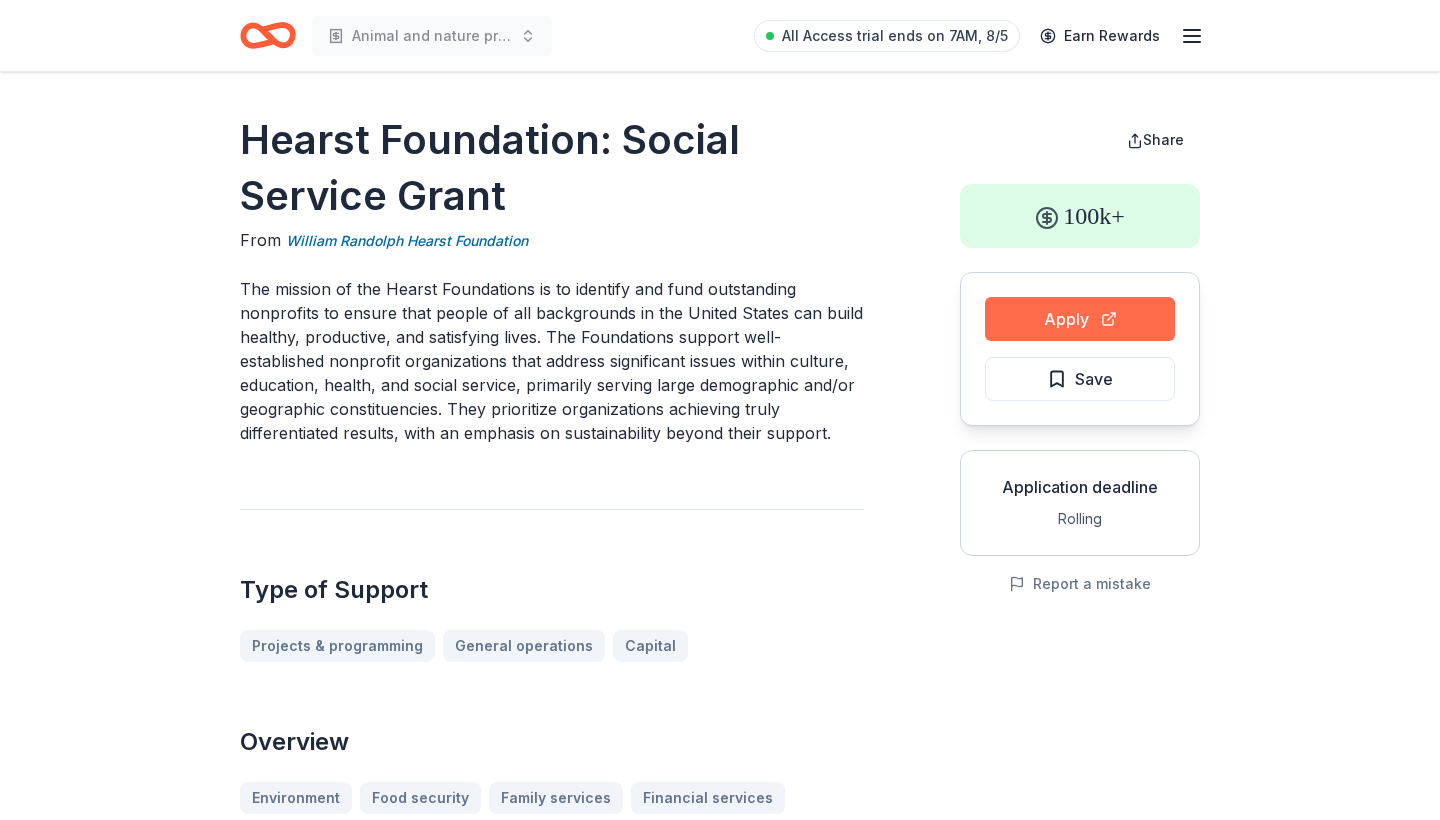 click on "Apply" at bounding box center (1080, 319) 